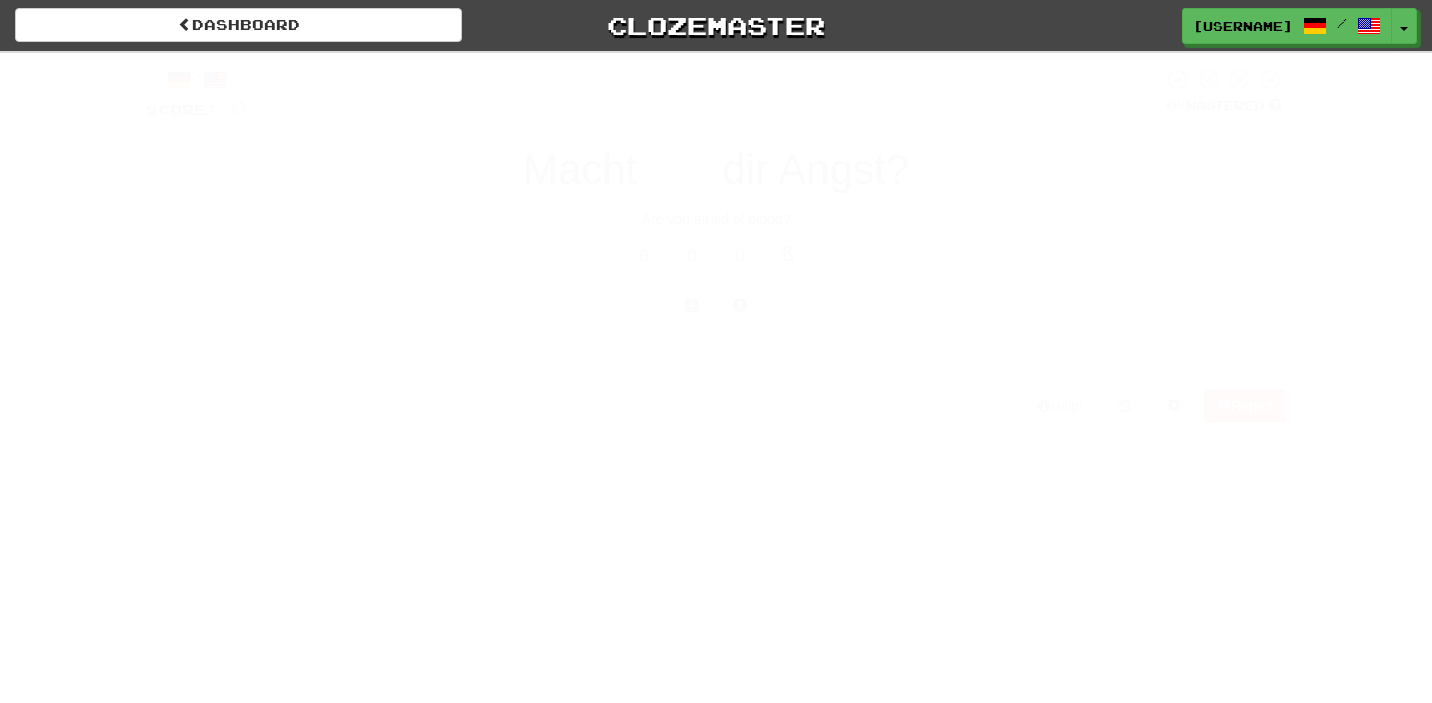 scroll, scrollTop: 0, scrollLeft: 0, axis: both 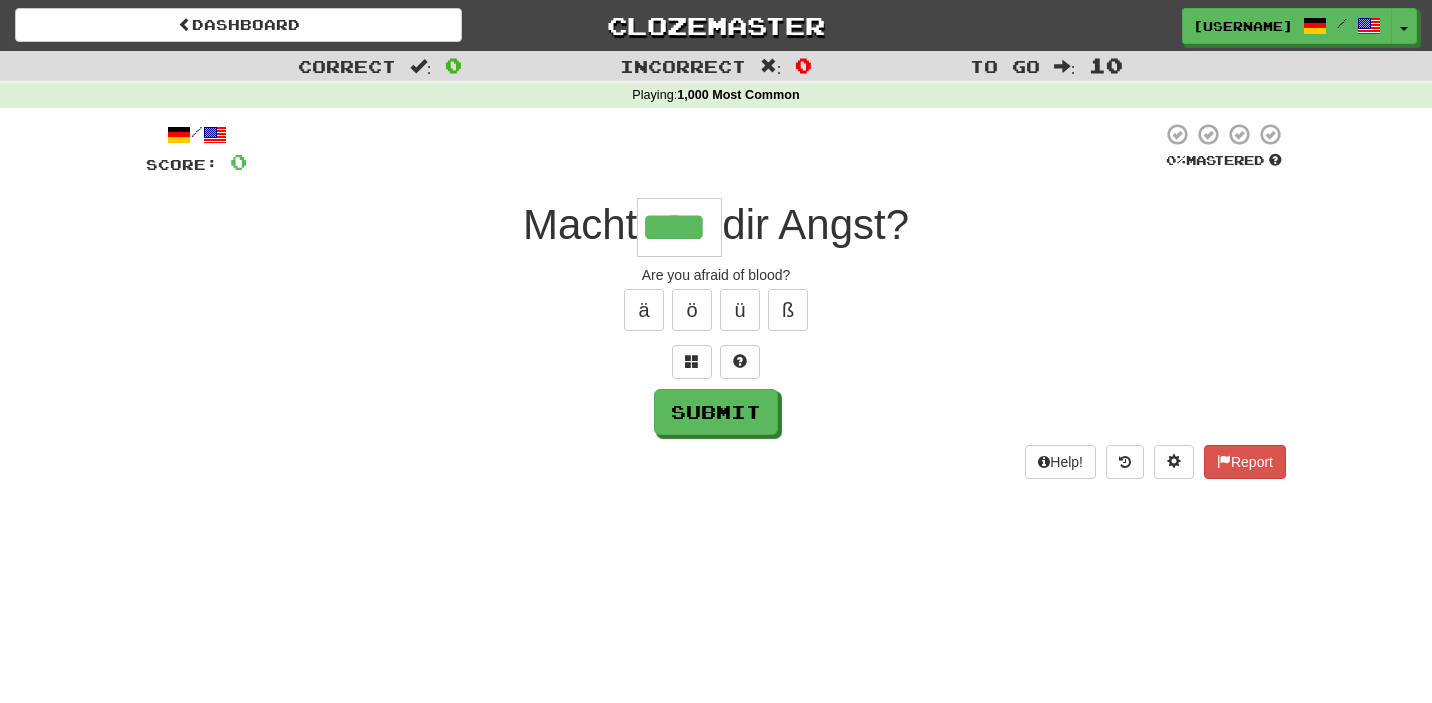 type on "****" 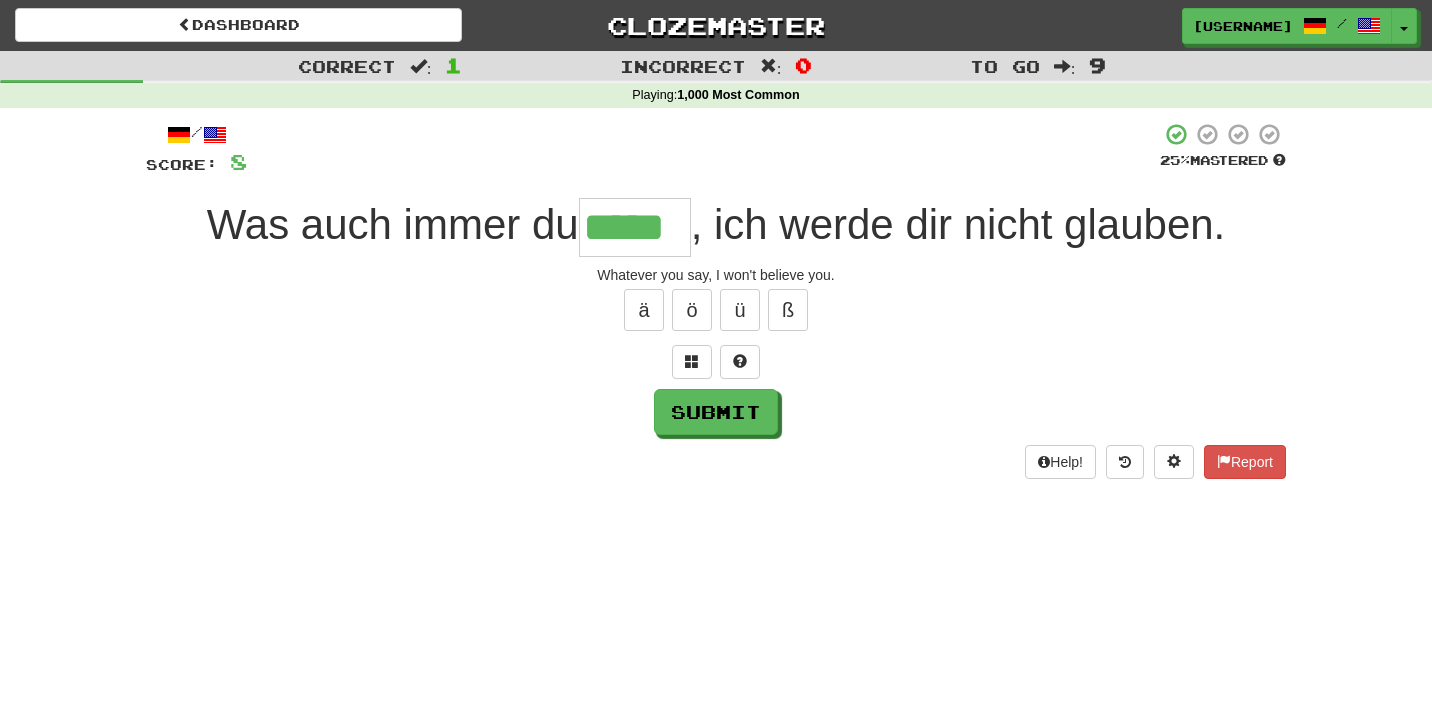 type on "*****" 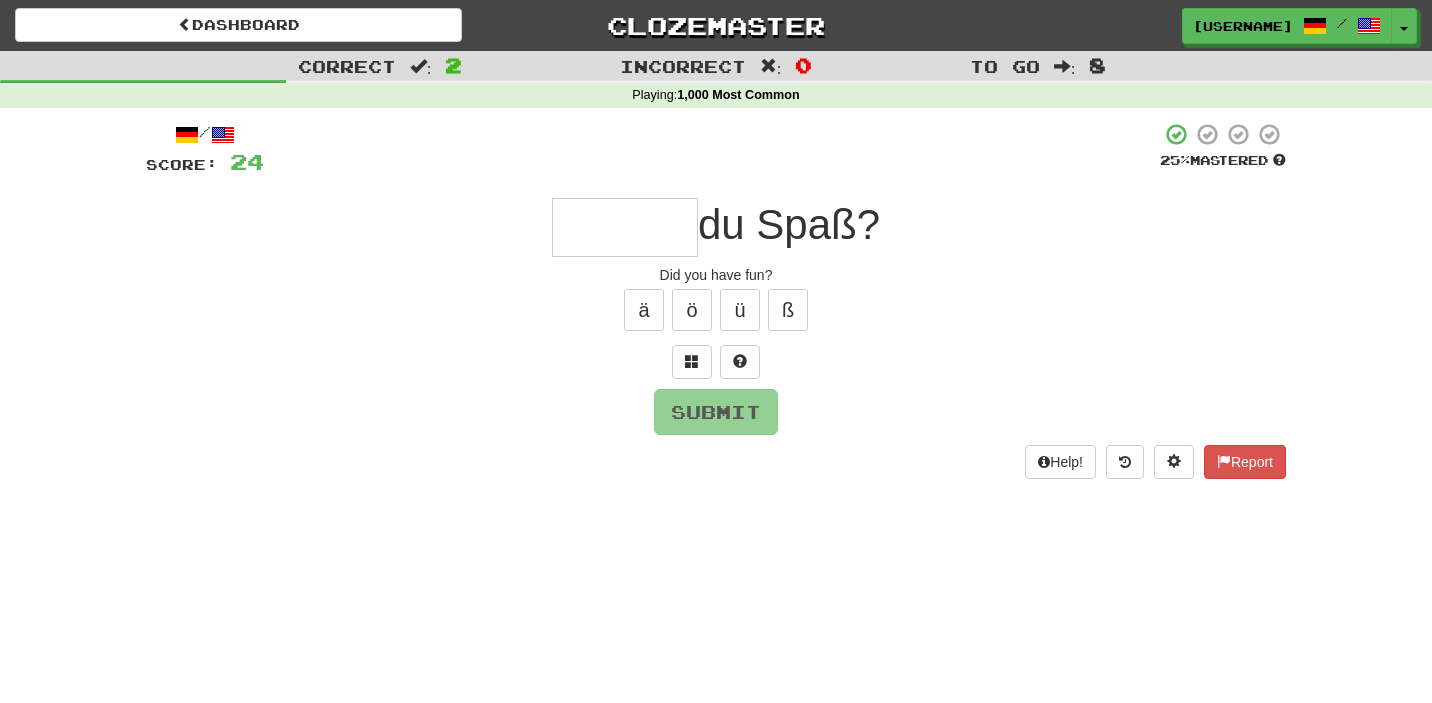 type on "*" 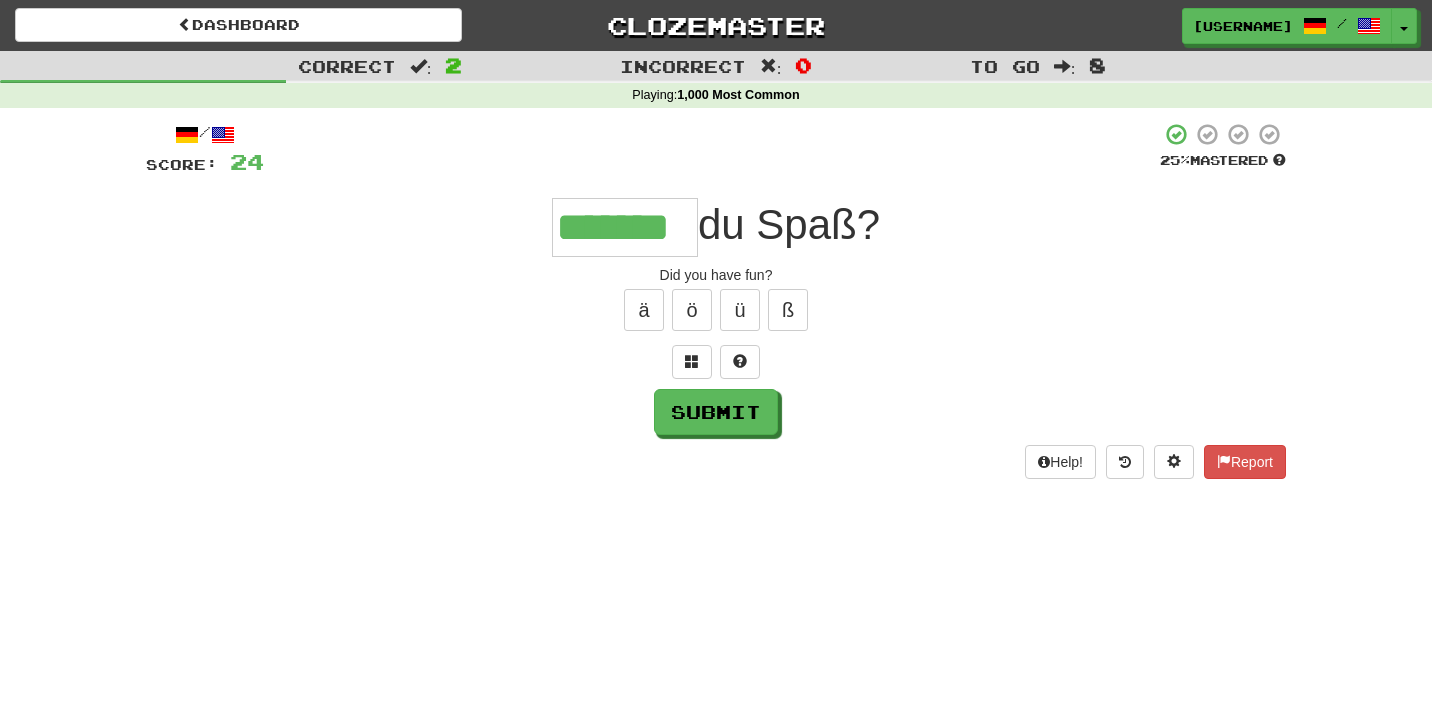 type on "*******" 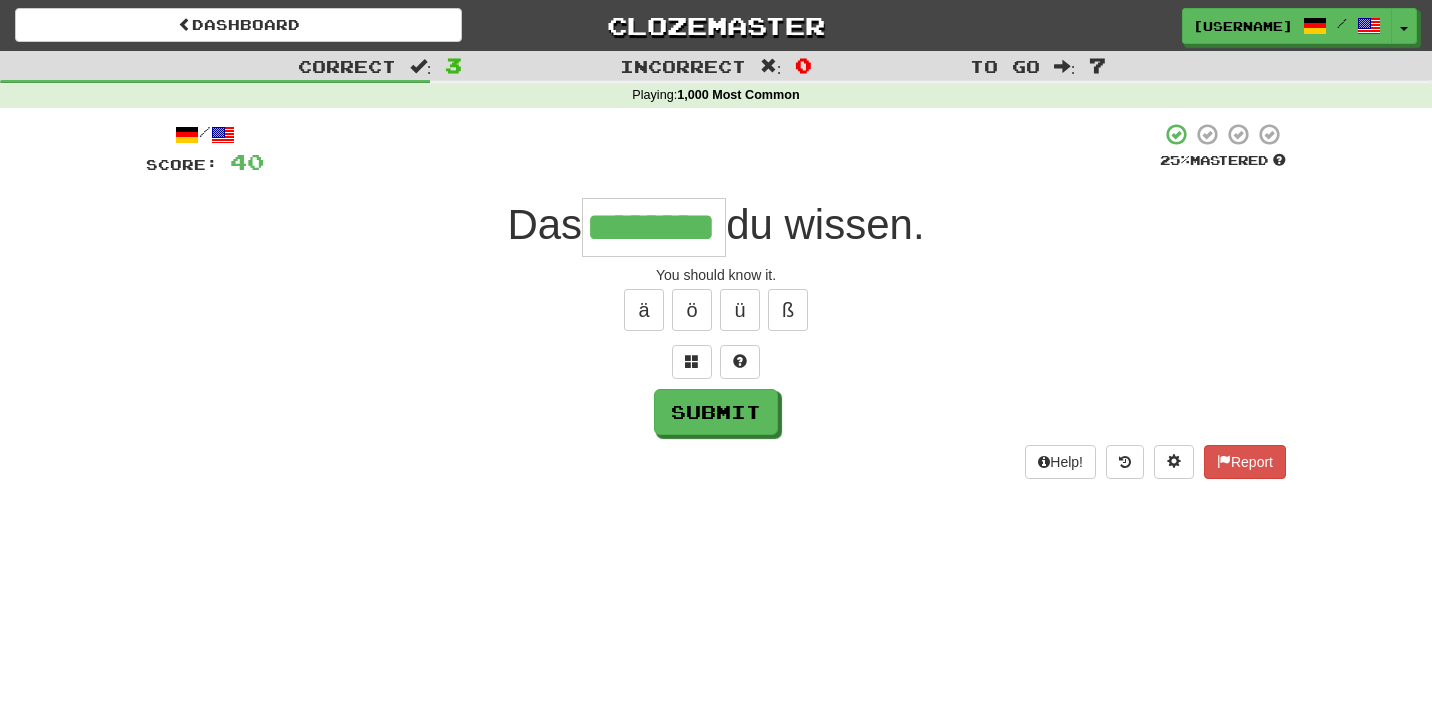type on "********" 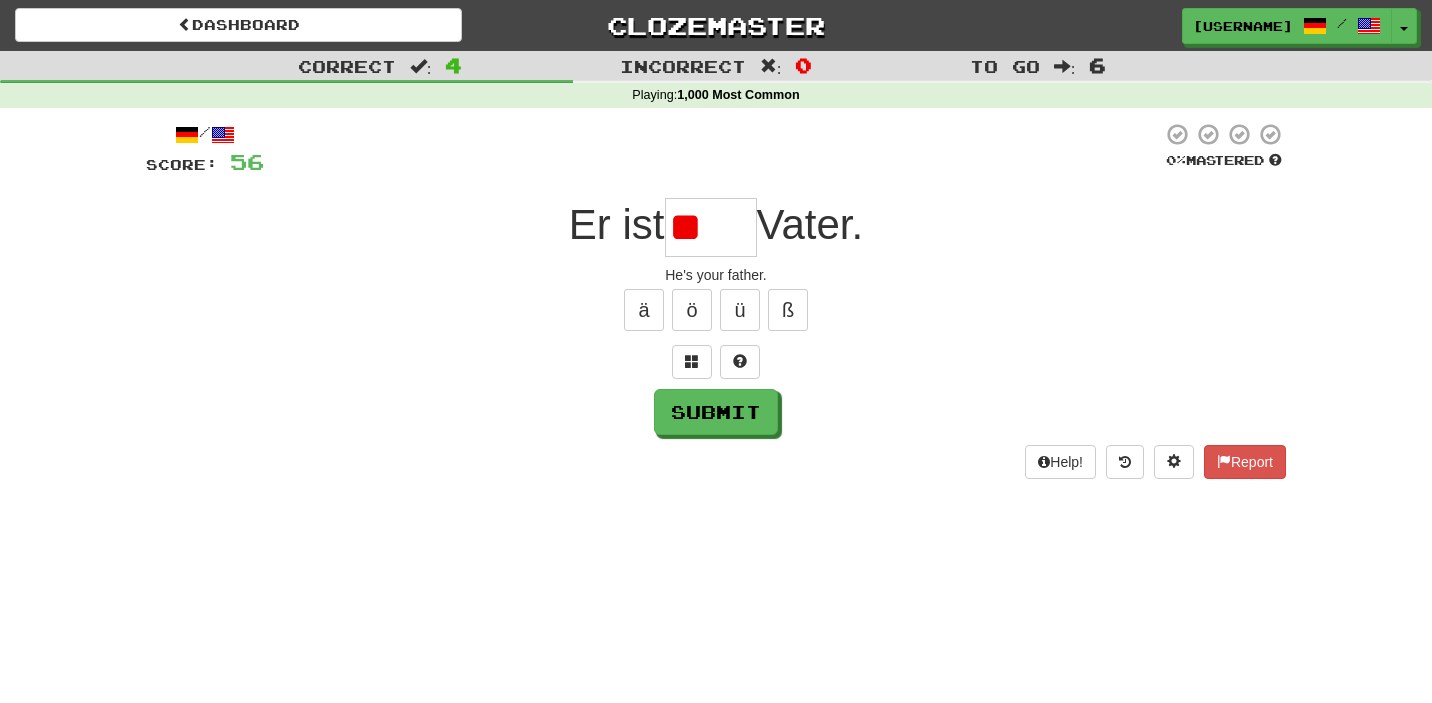 type on "*" 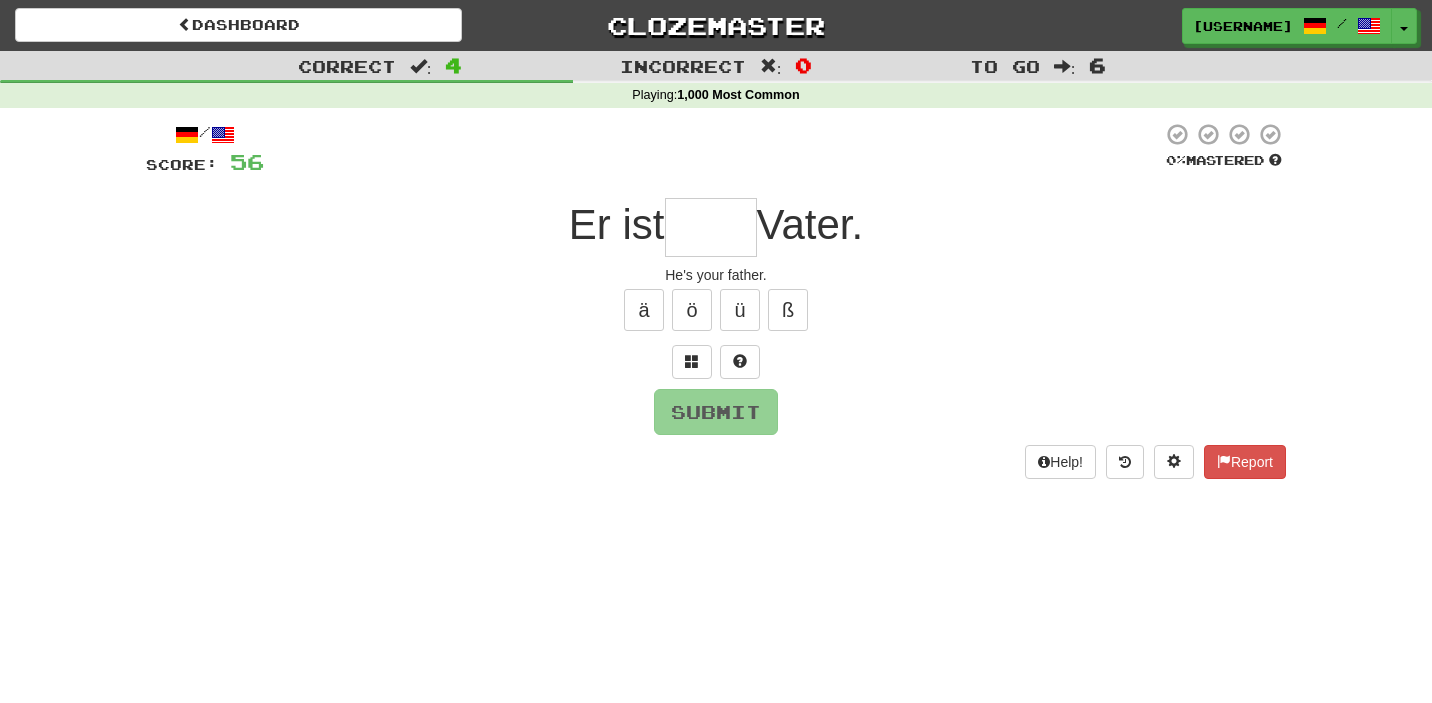 type on "*" 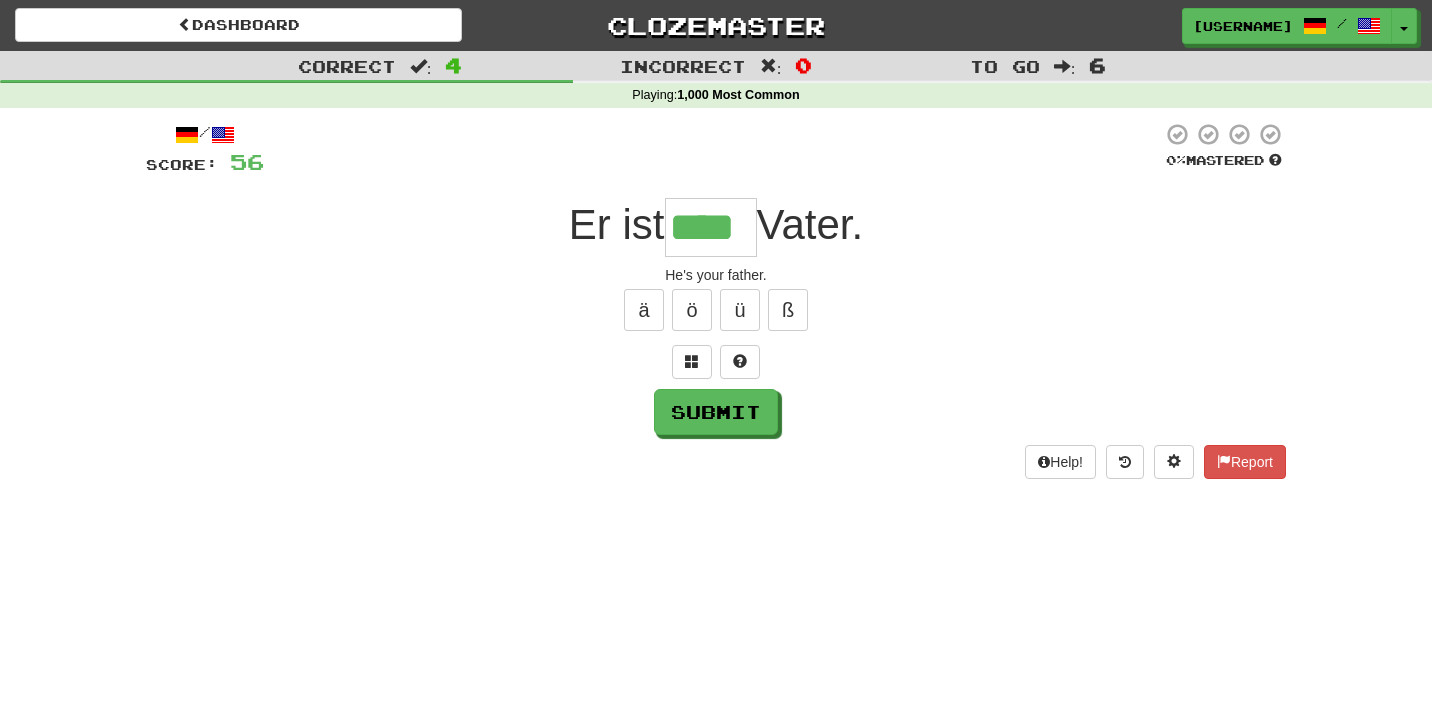type on "****" 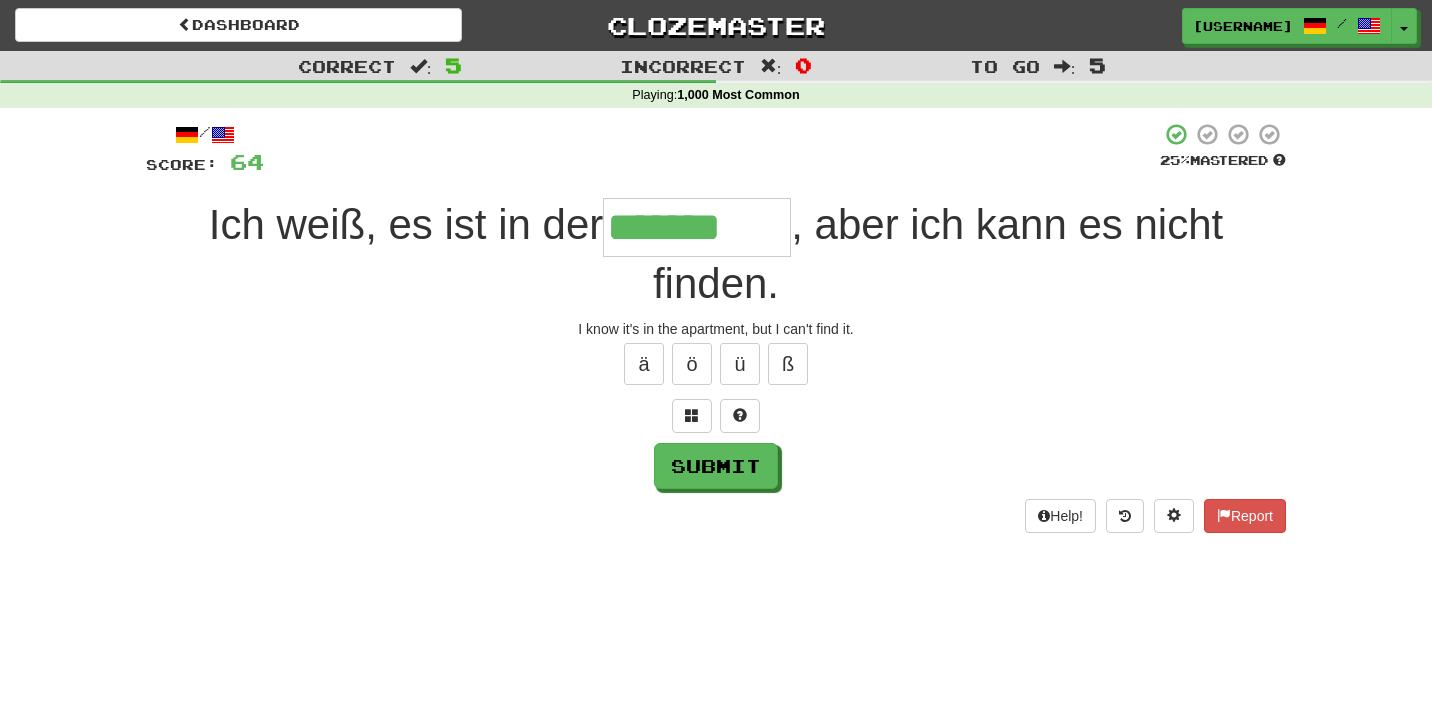 type on "*******" 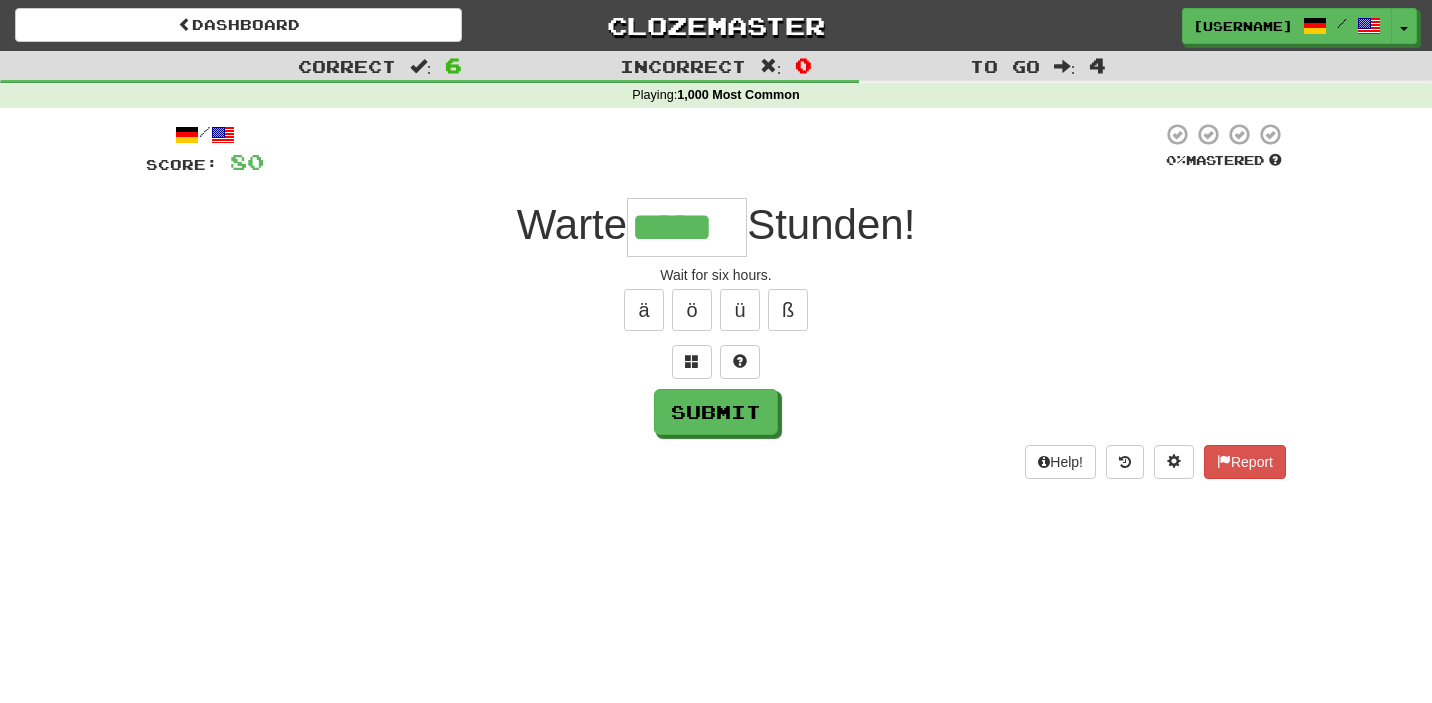 type on "*****" 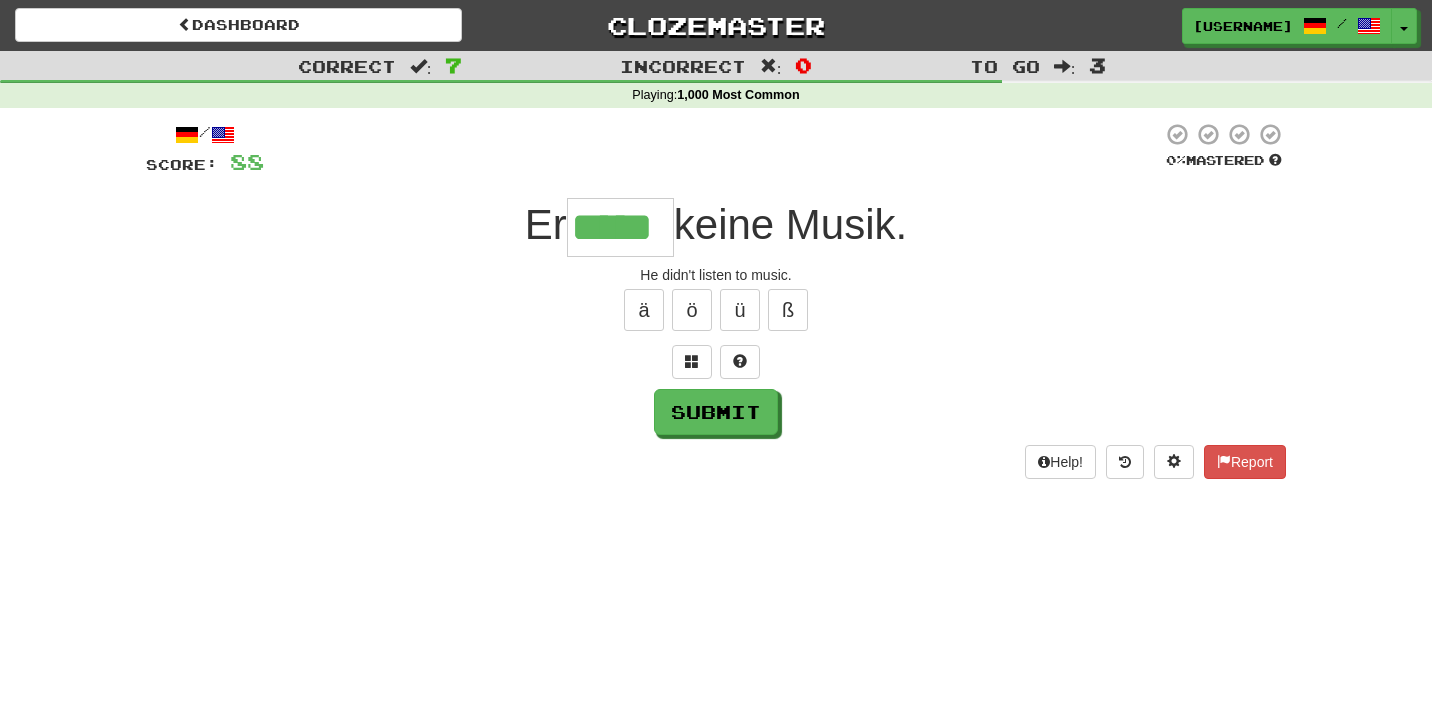 type on "*****" 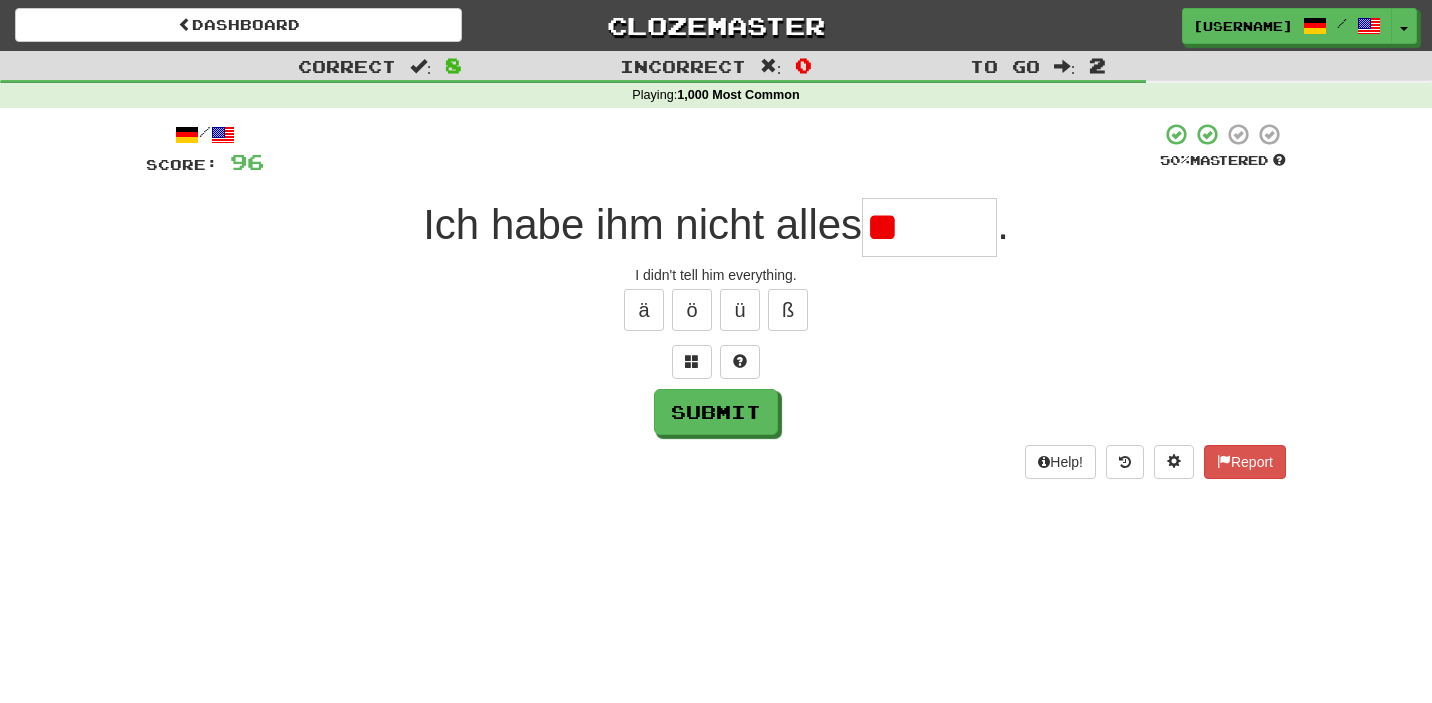 type on "*" 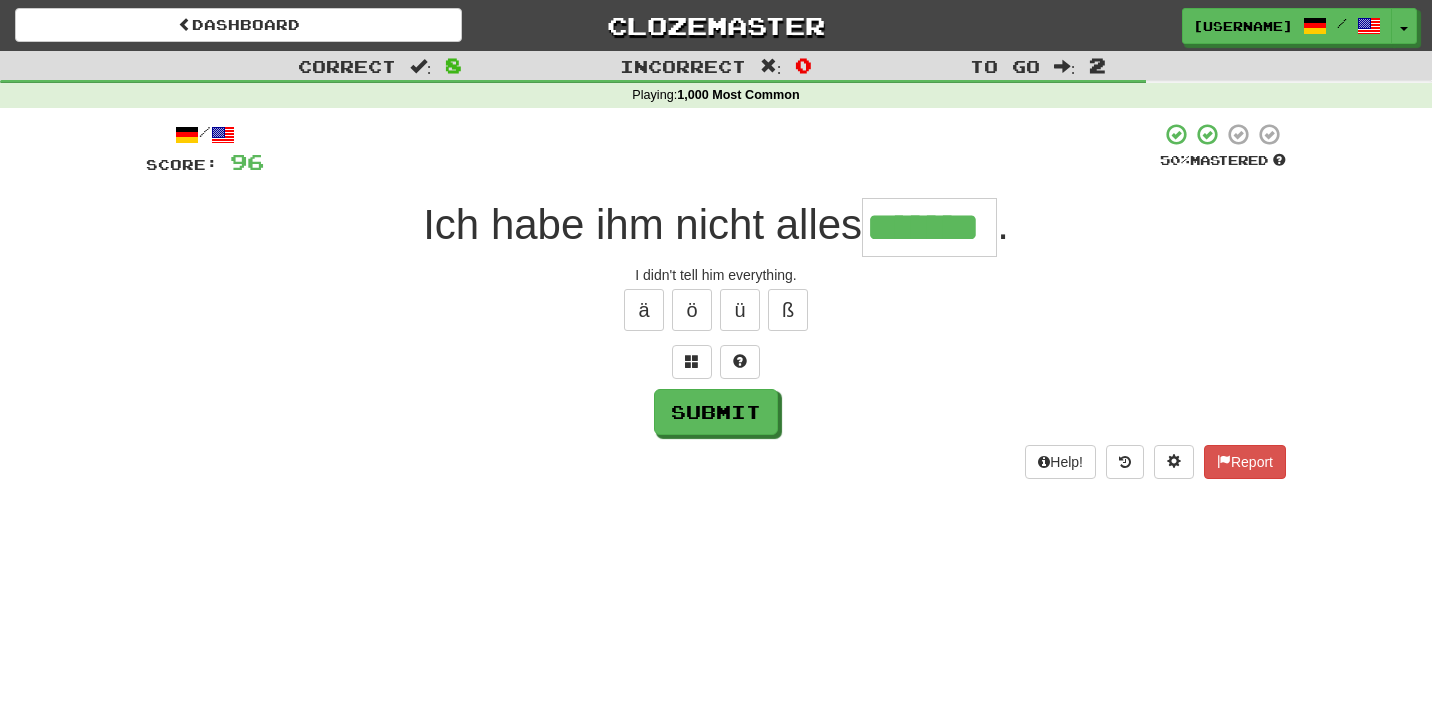 type on "*******" 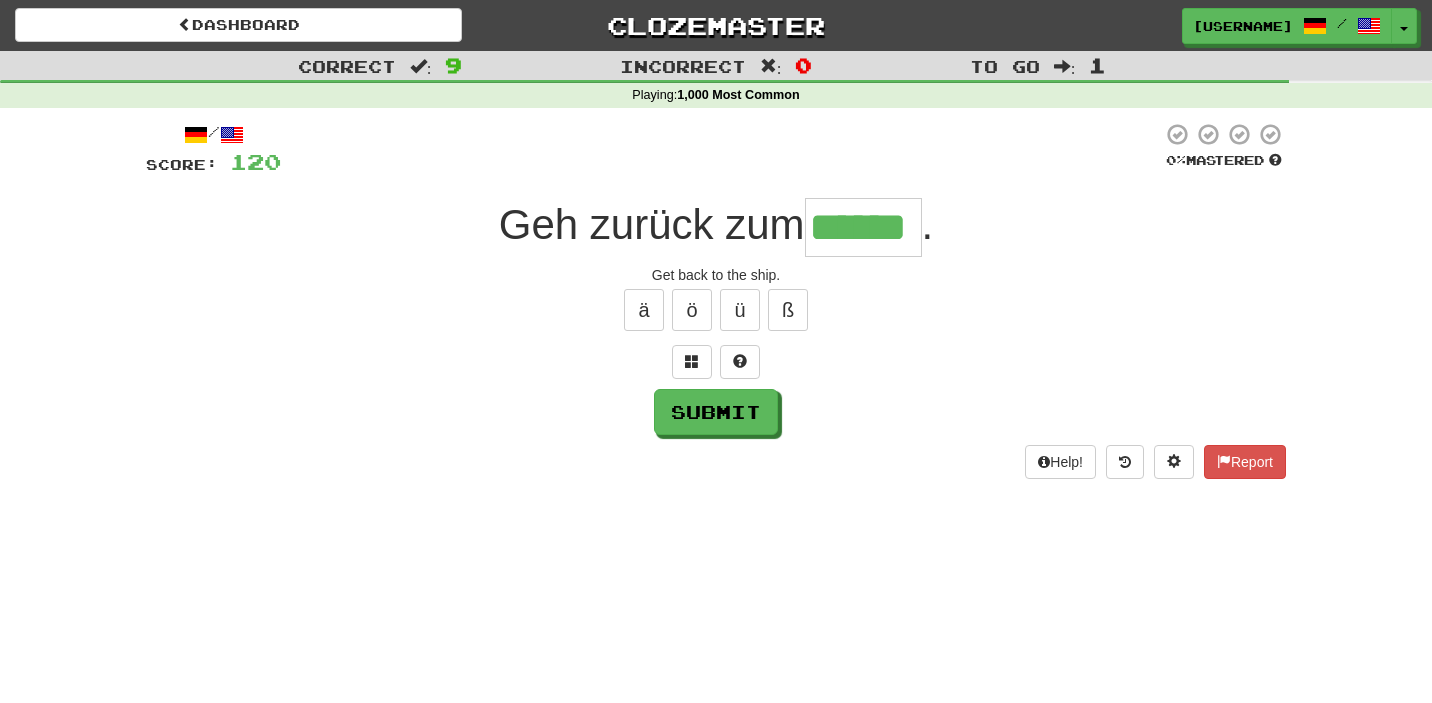 type on "******" 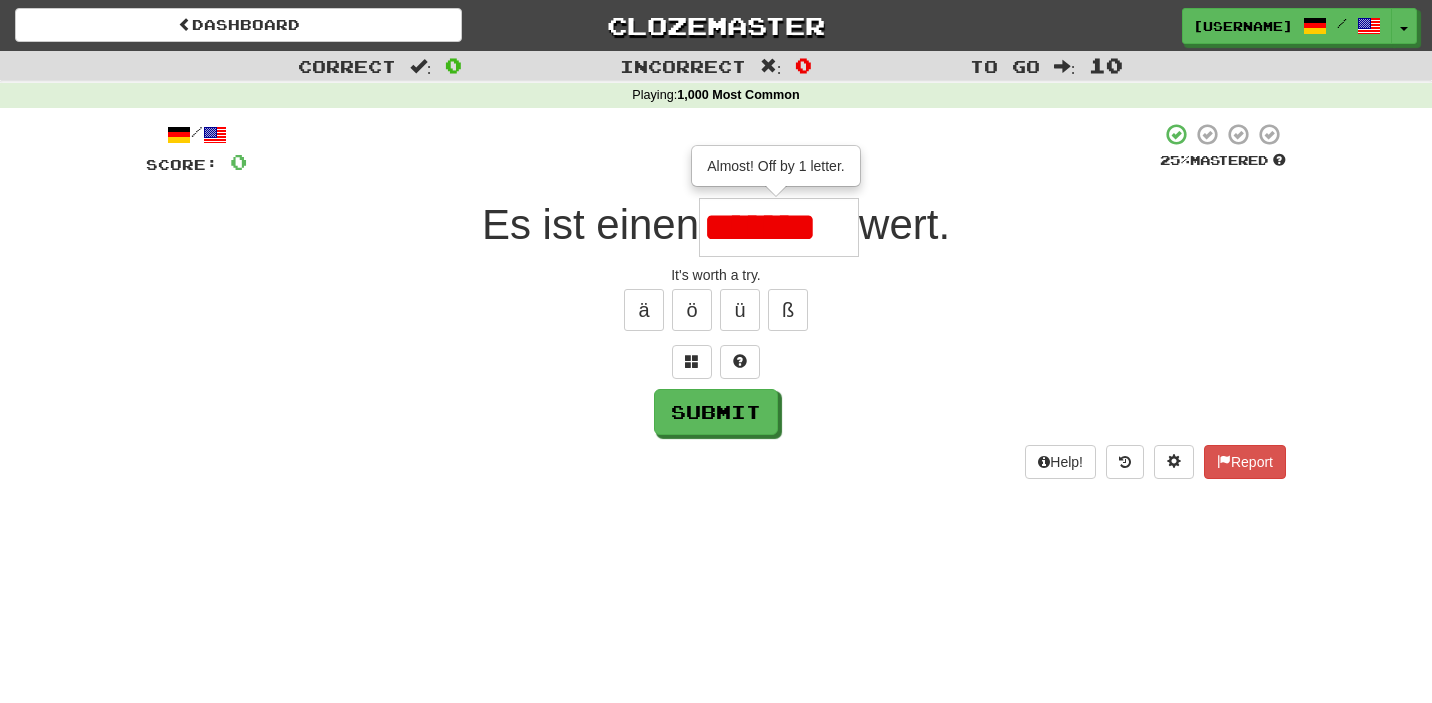 scroll, scrollTop: 0, scrollLeft: 0, axis: both 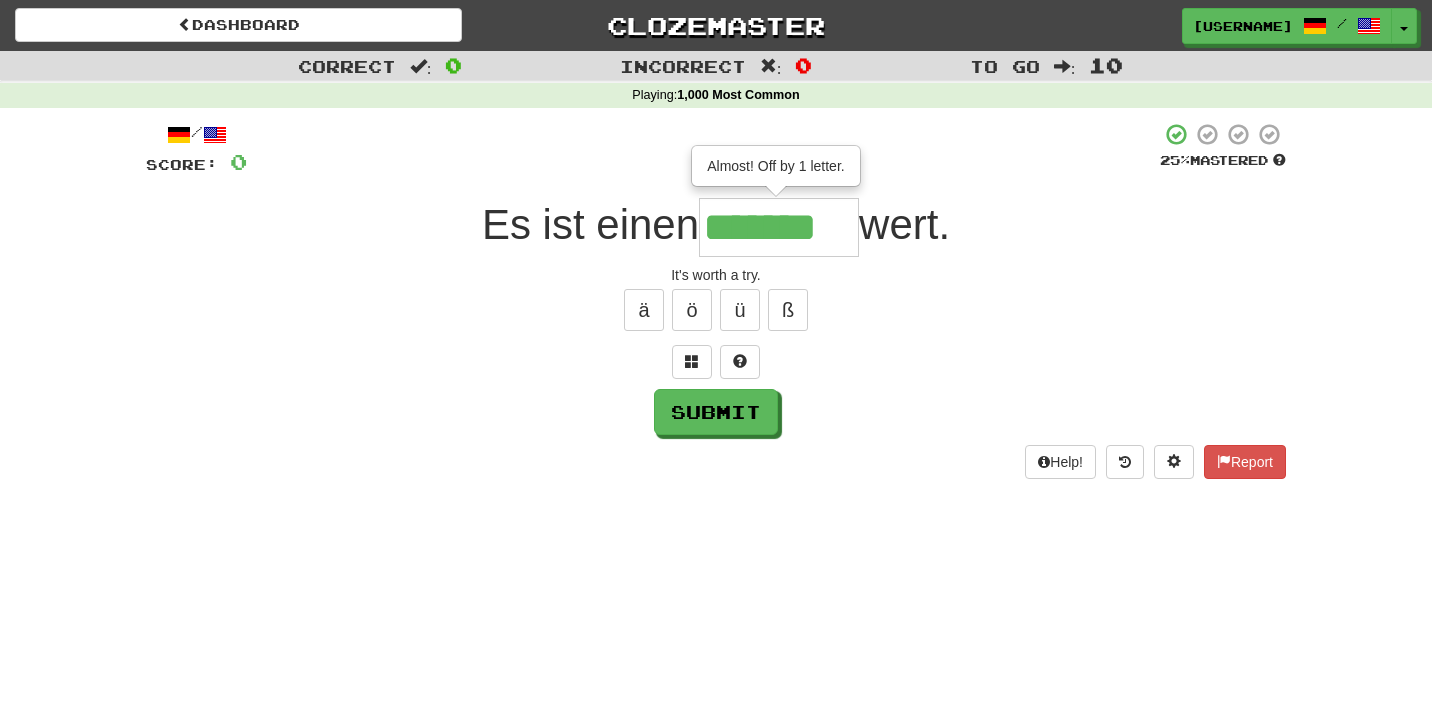 type on "*******" 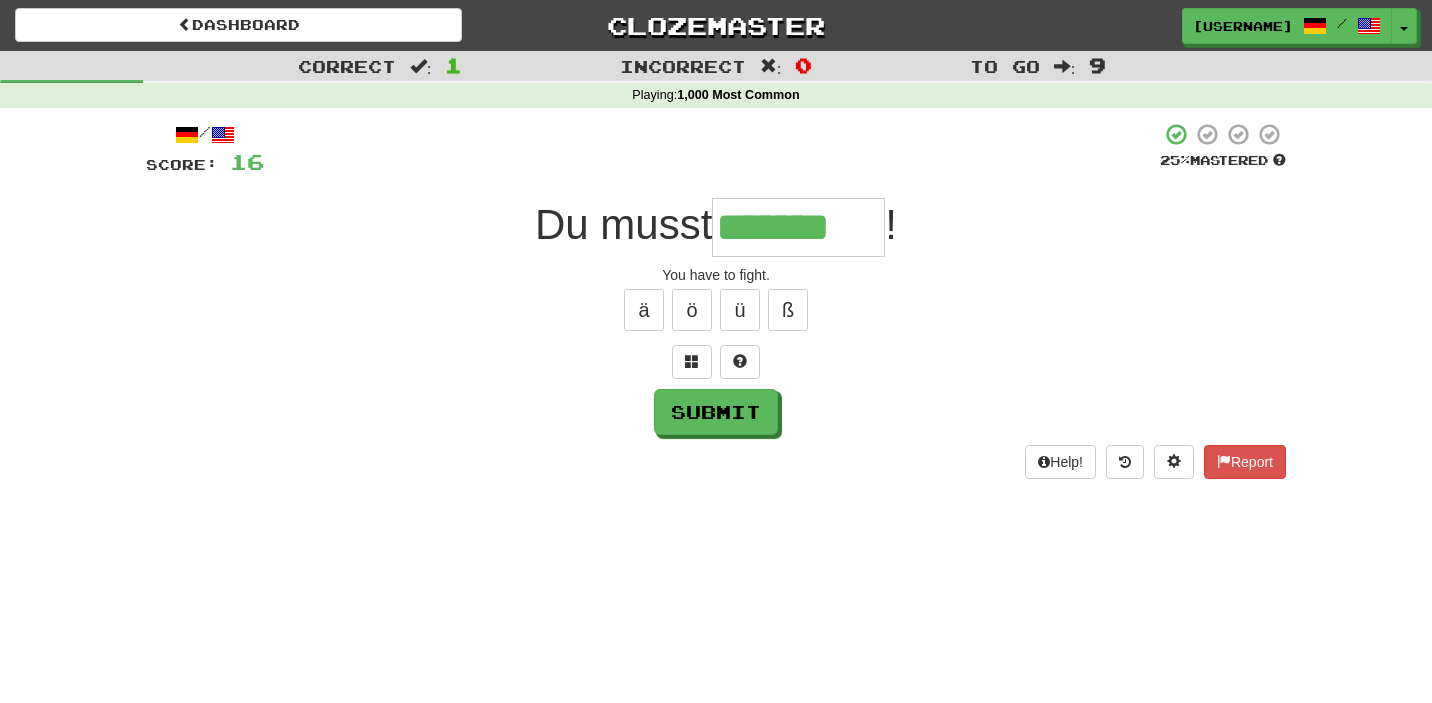 type on "*******" 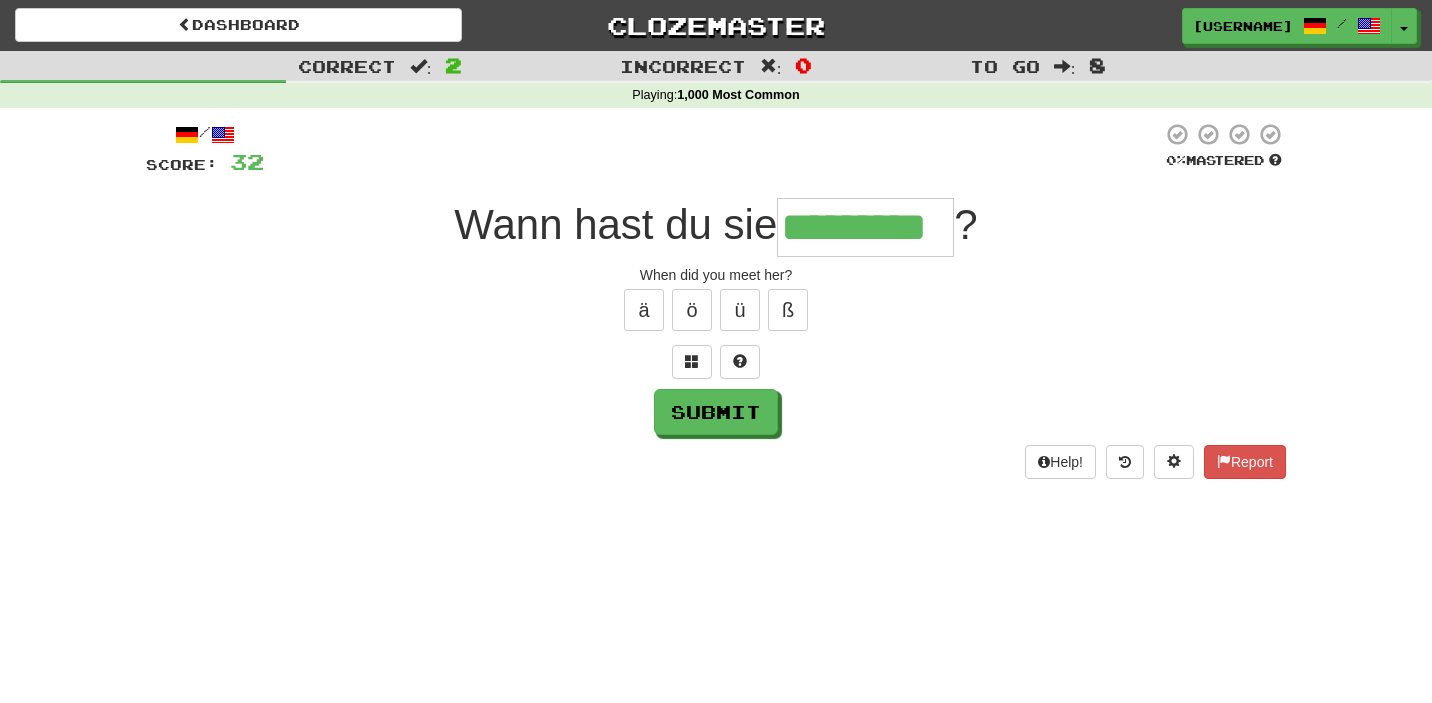 type on "*********" 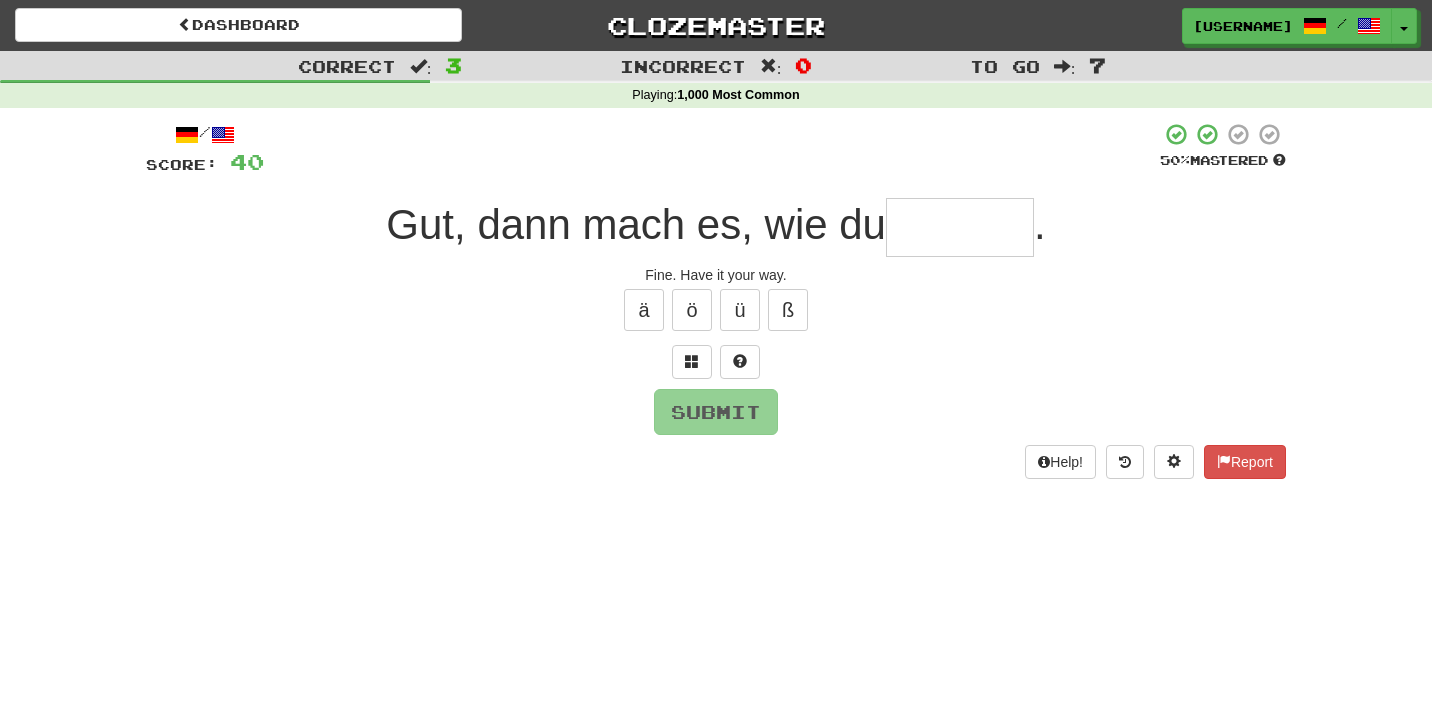 type on "*" 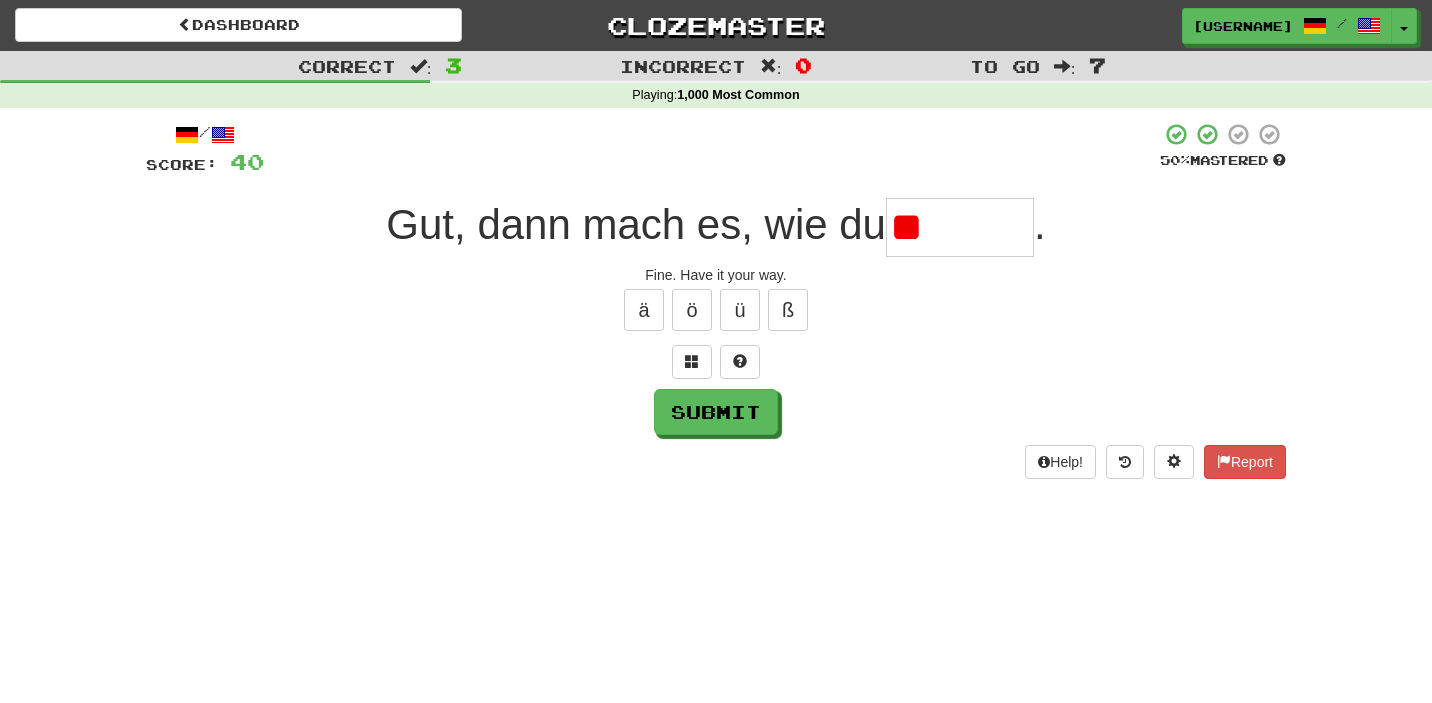 type on "*" 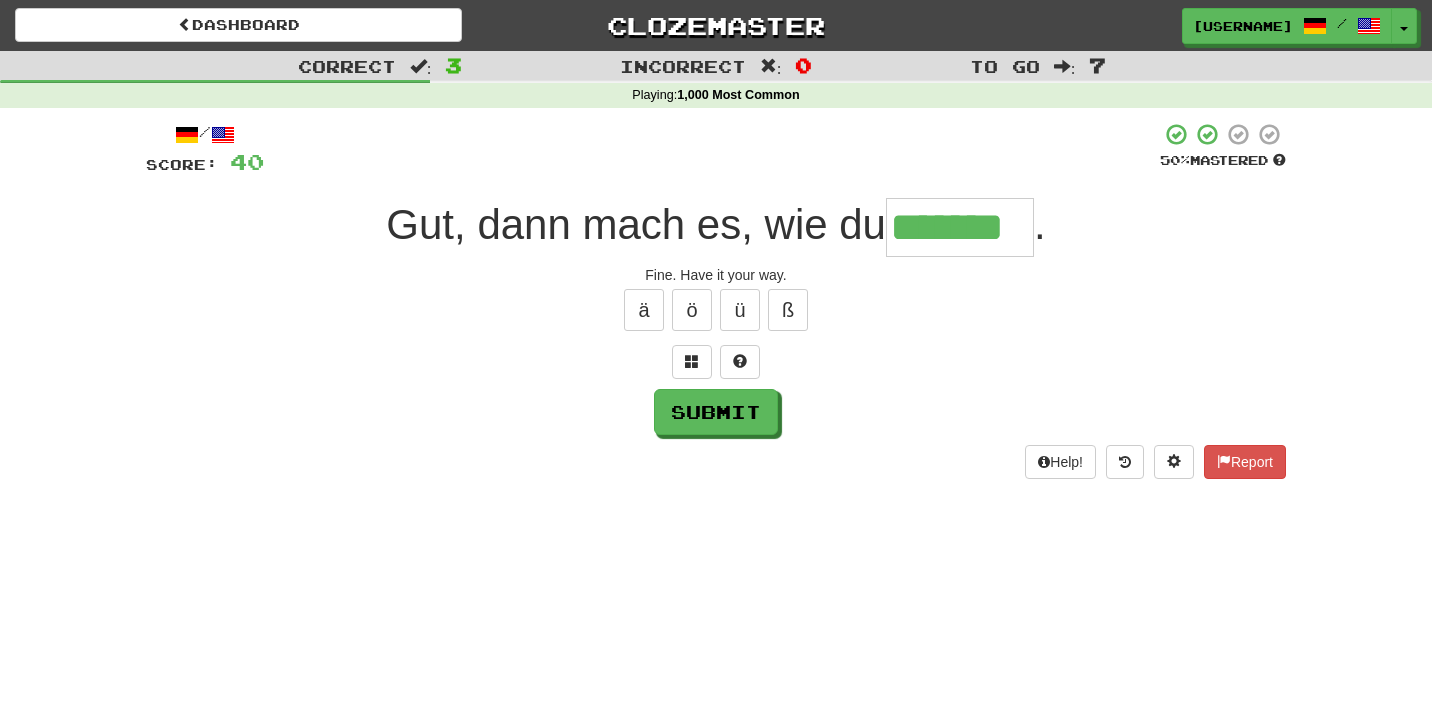 type on "*******" 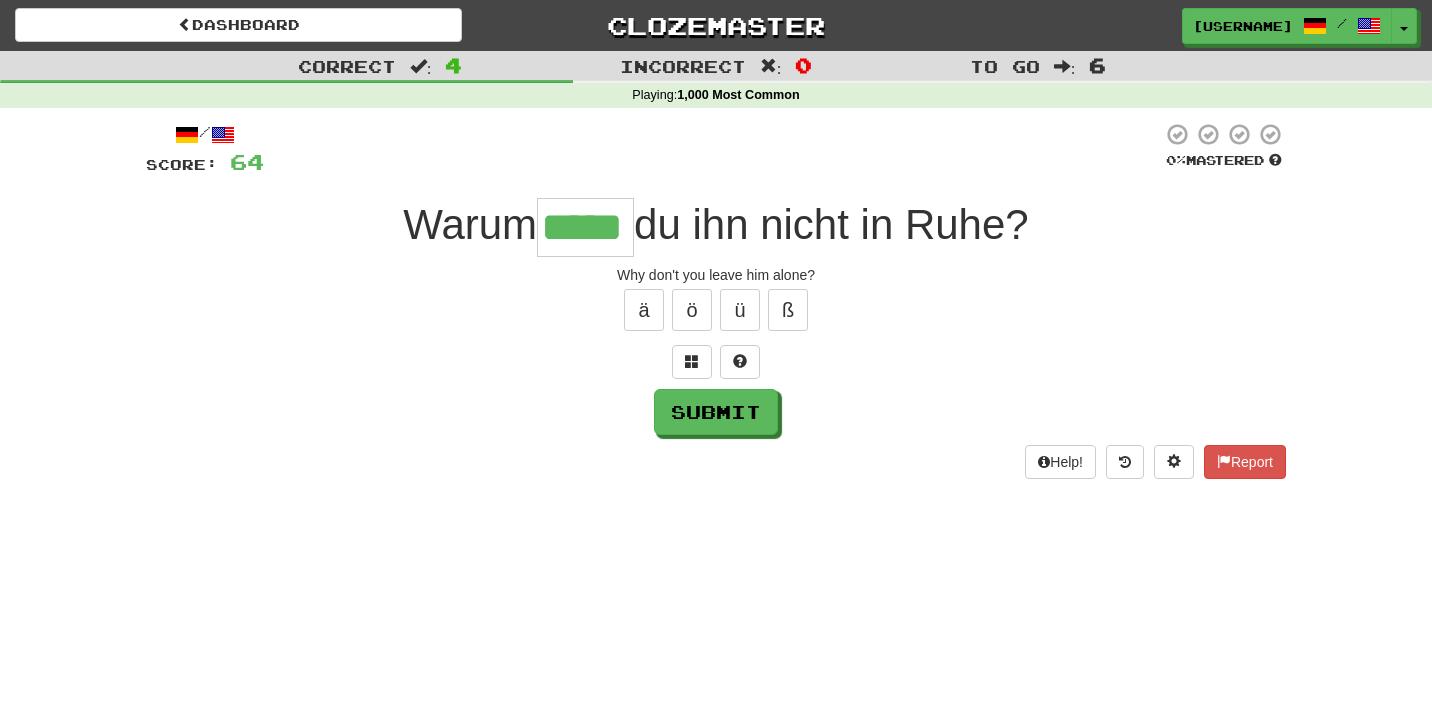 type on "*****" 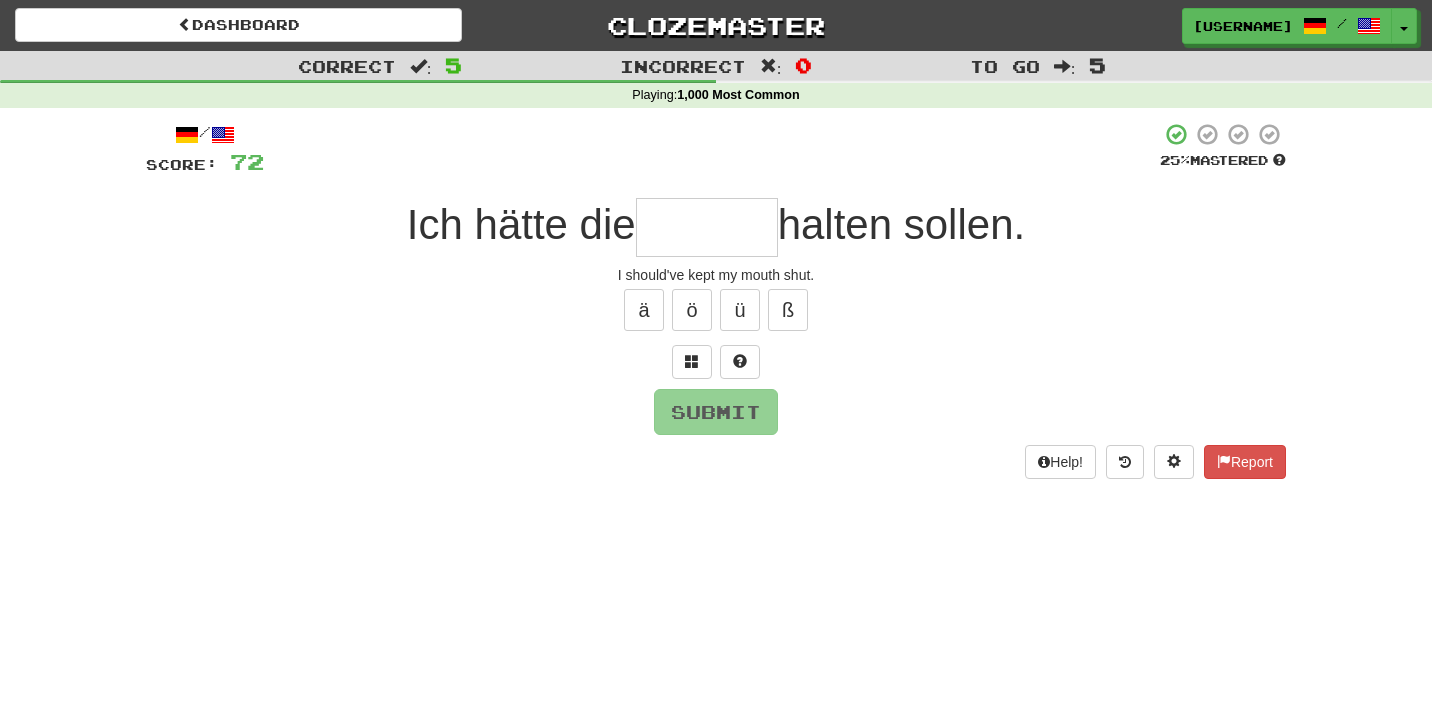 type on "*" 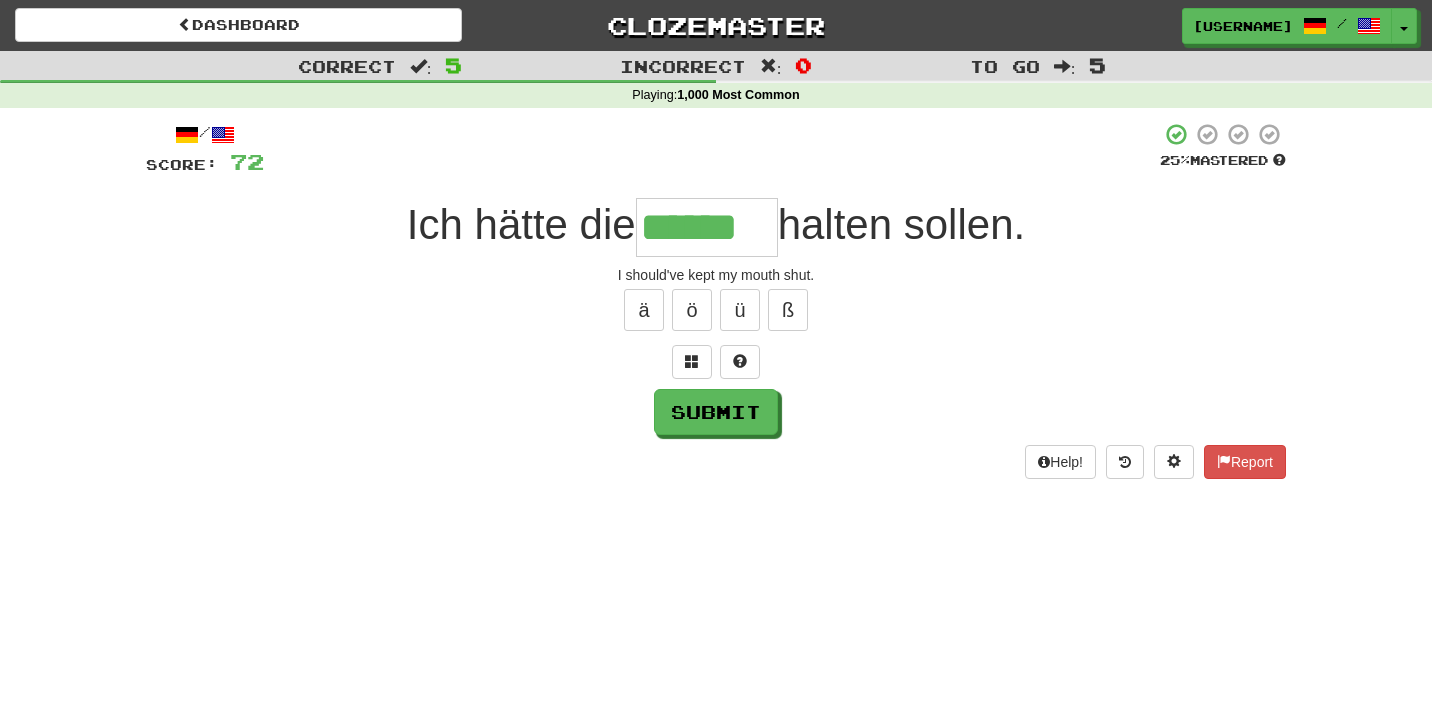 type on "******" 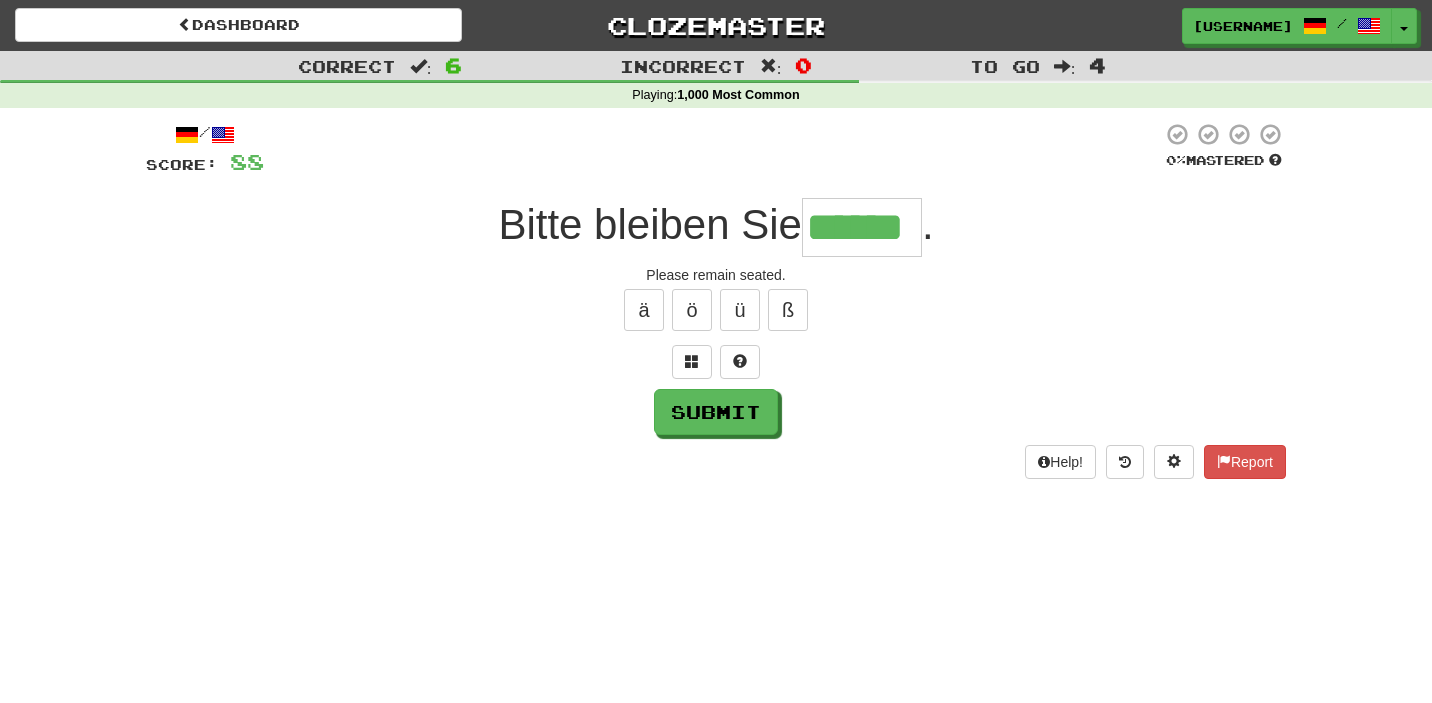 type on "******" 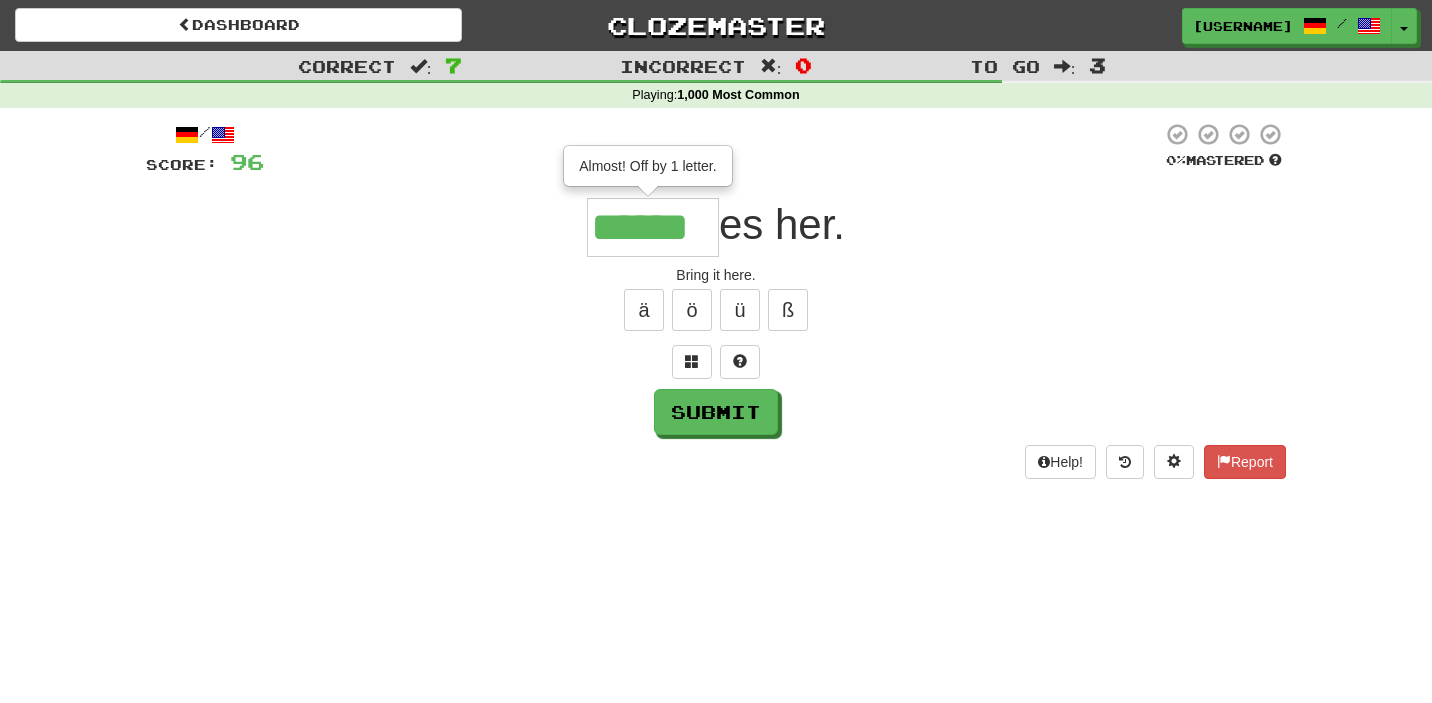 type on "******" 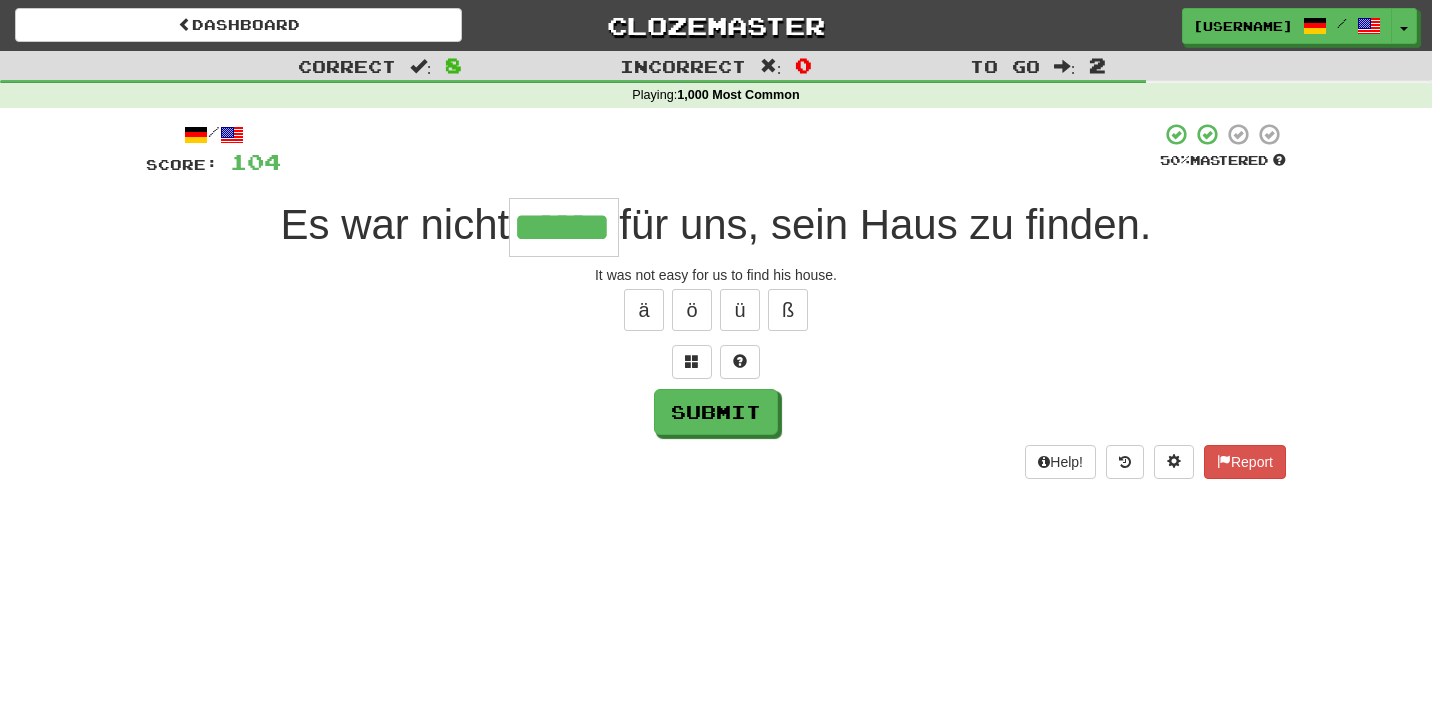 type on "******" 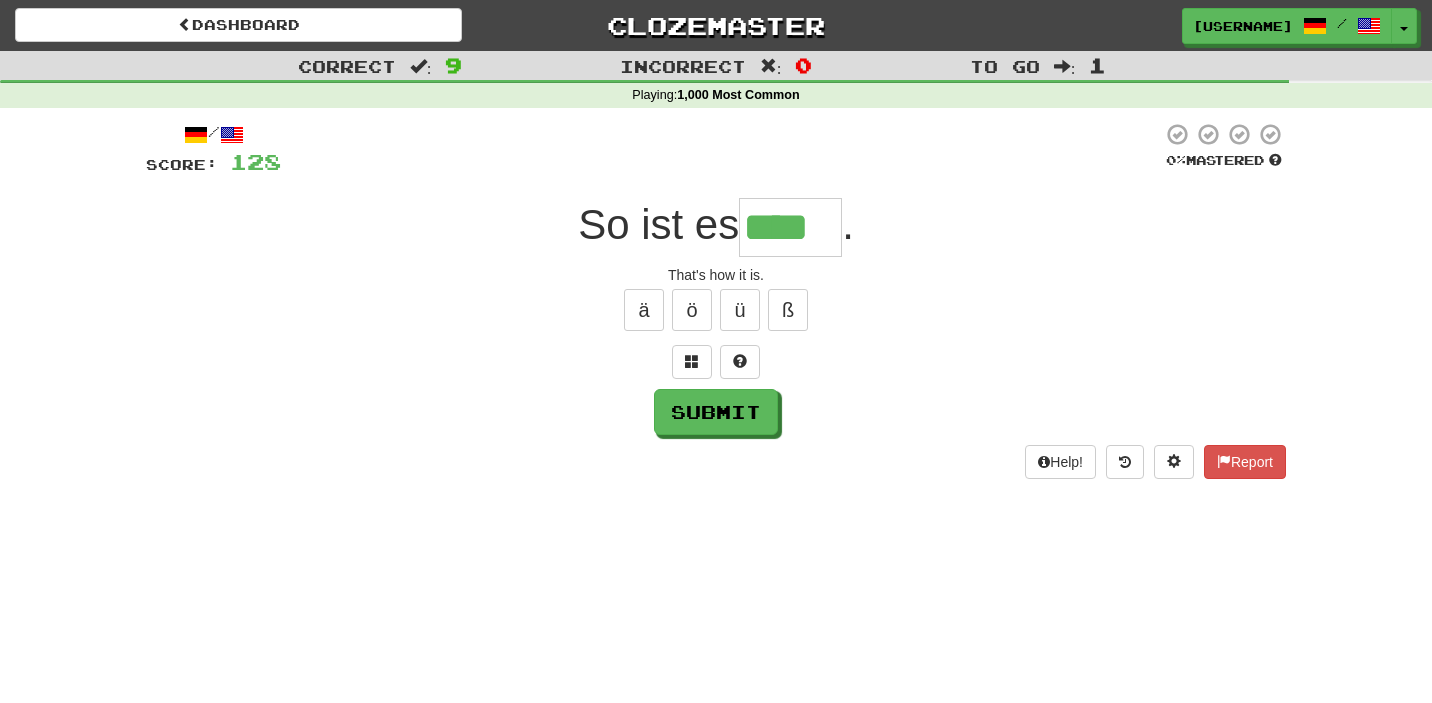 type on "****" 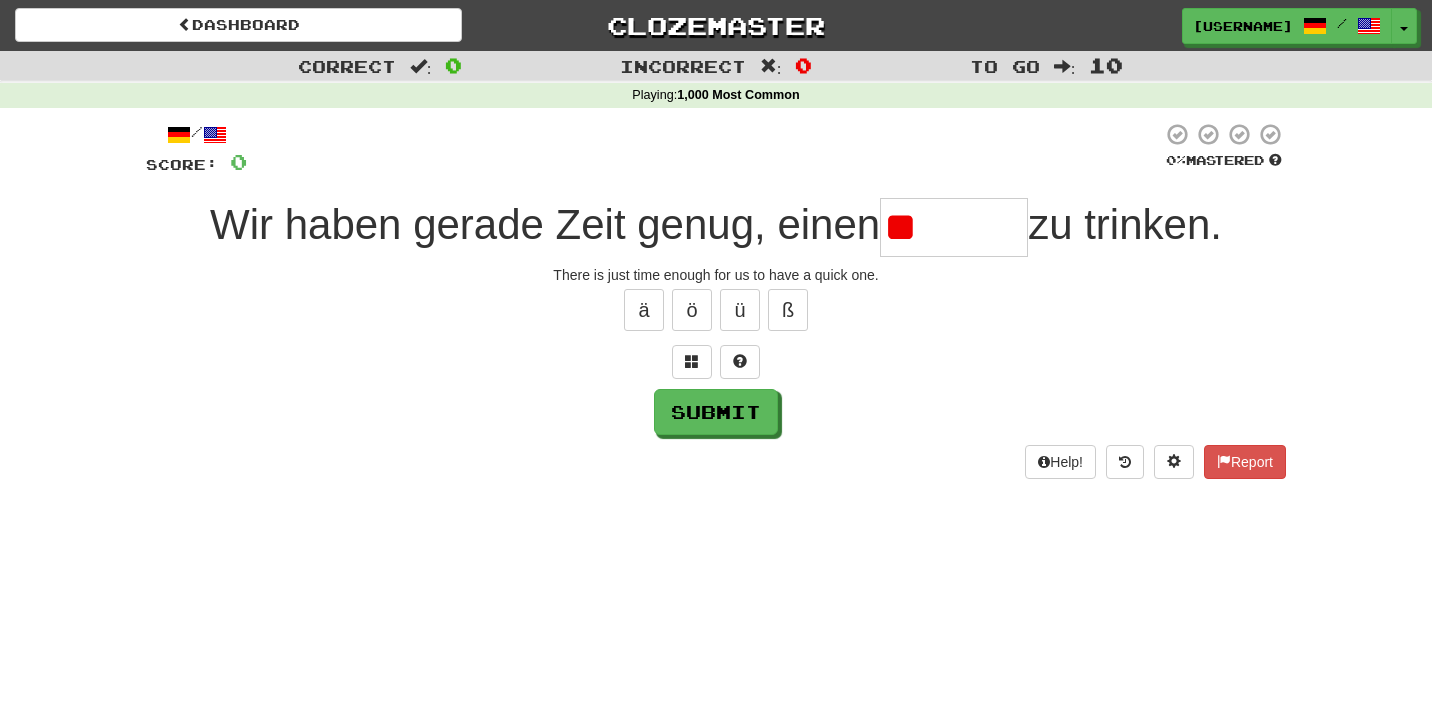 type on "*" 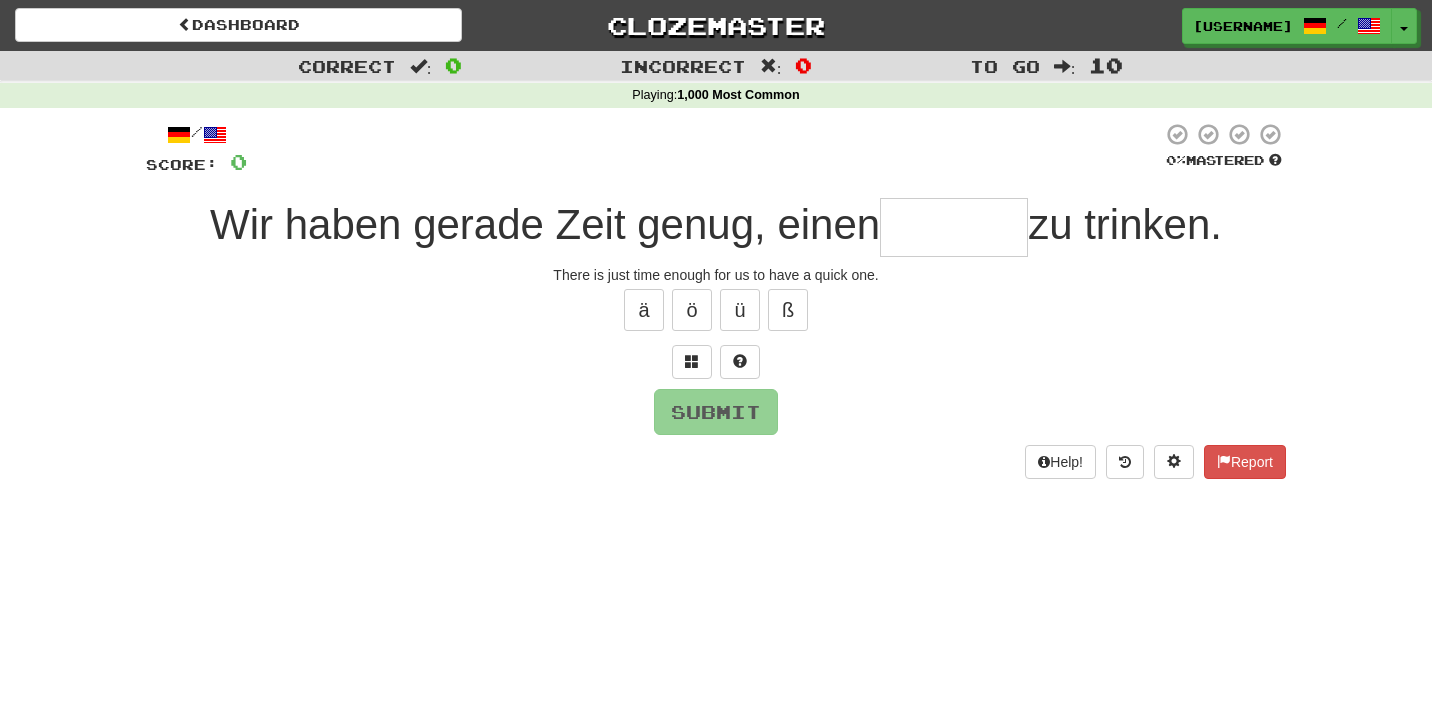 type on "*" 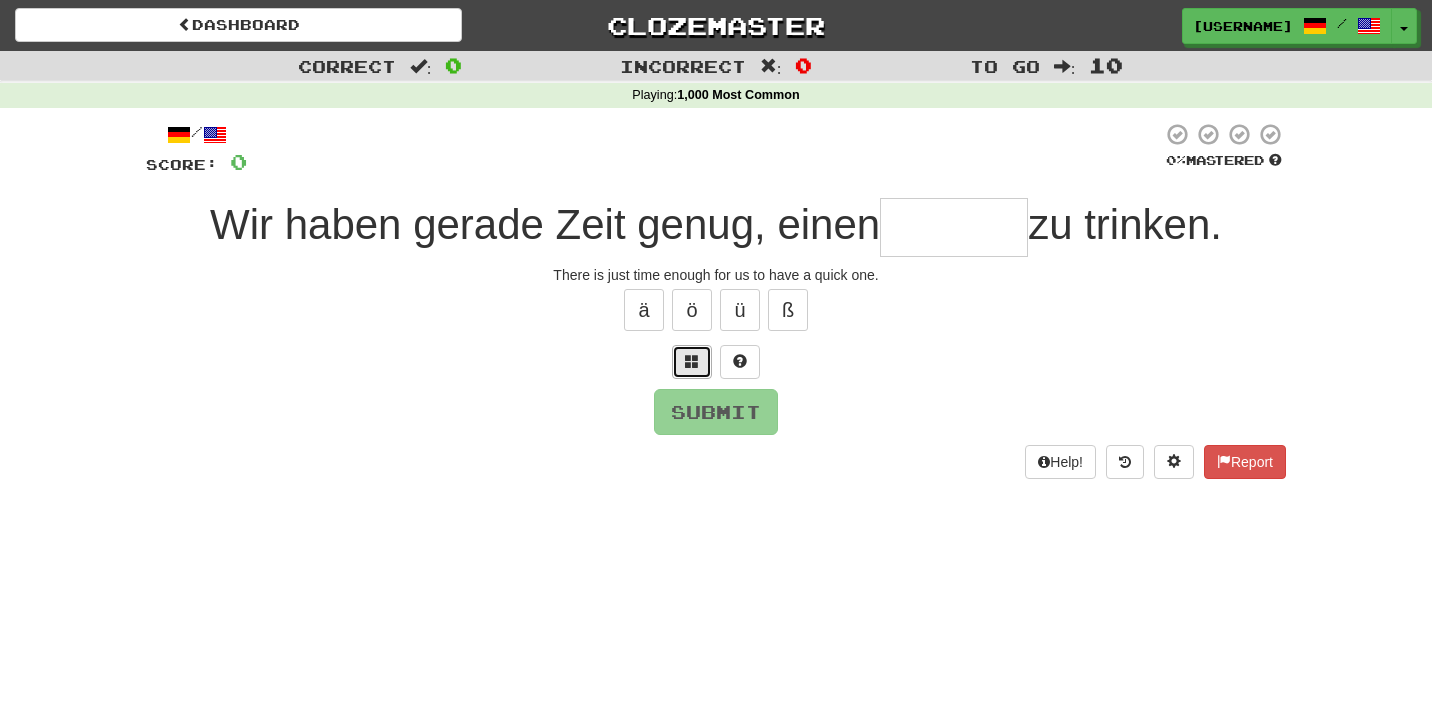 click at bounding box center (692, 362) 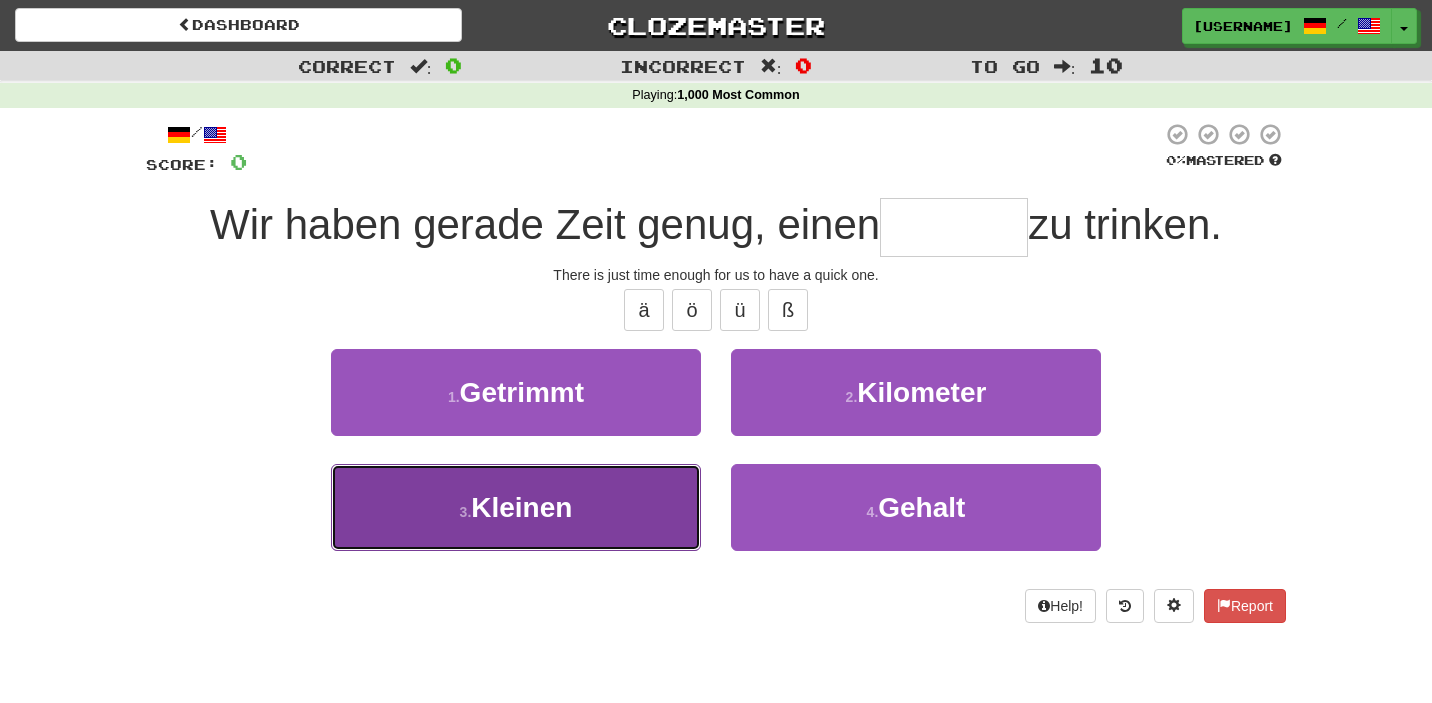 click on "[NUMBER] .  Kleinen" at bounding box center (516, 507) 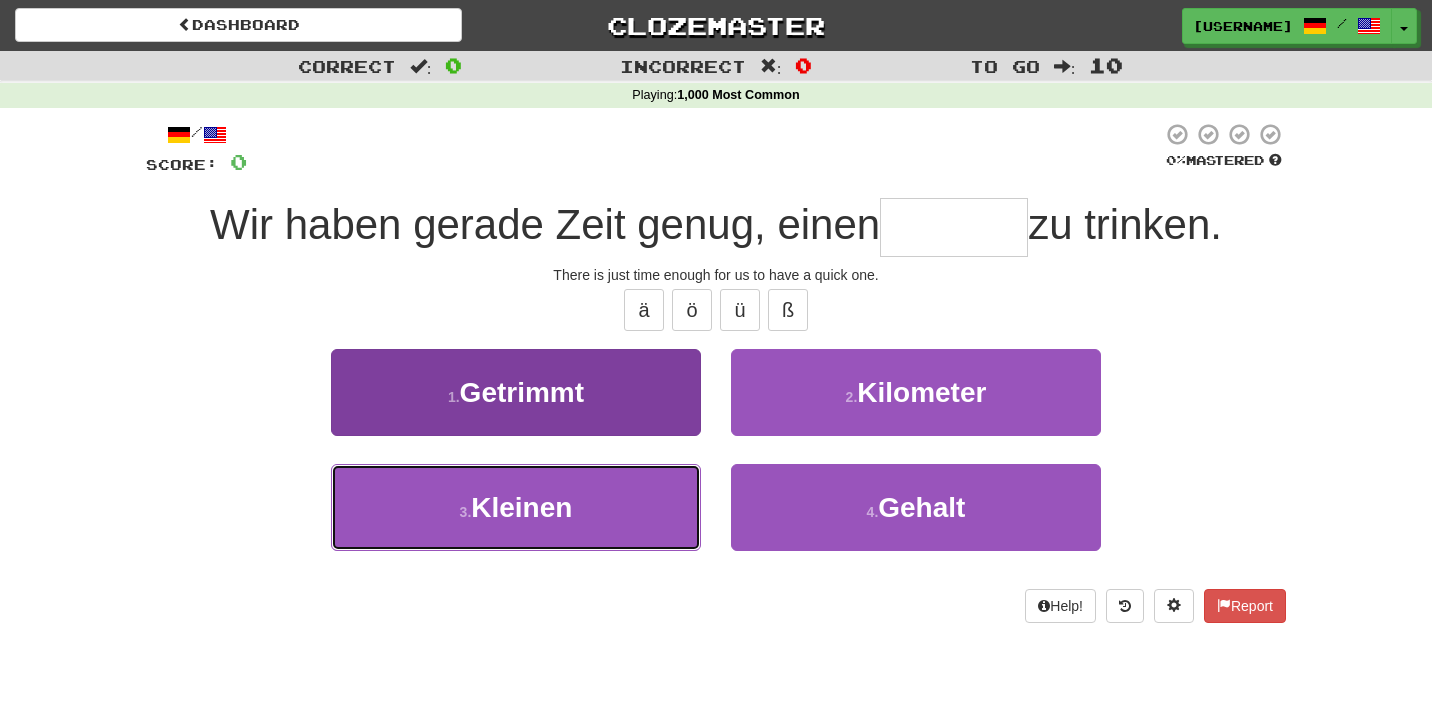 type on "*******" 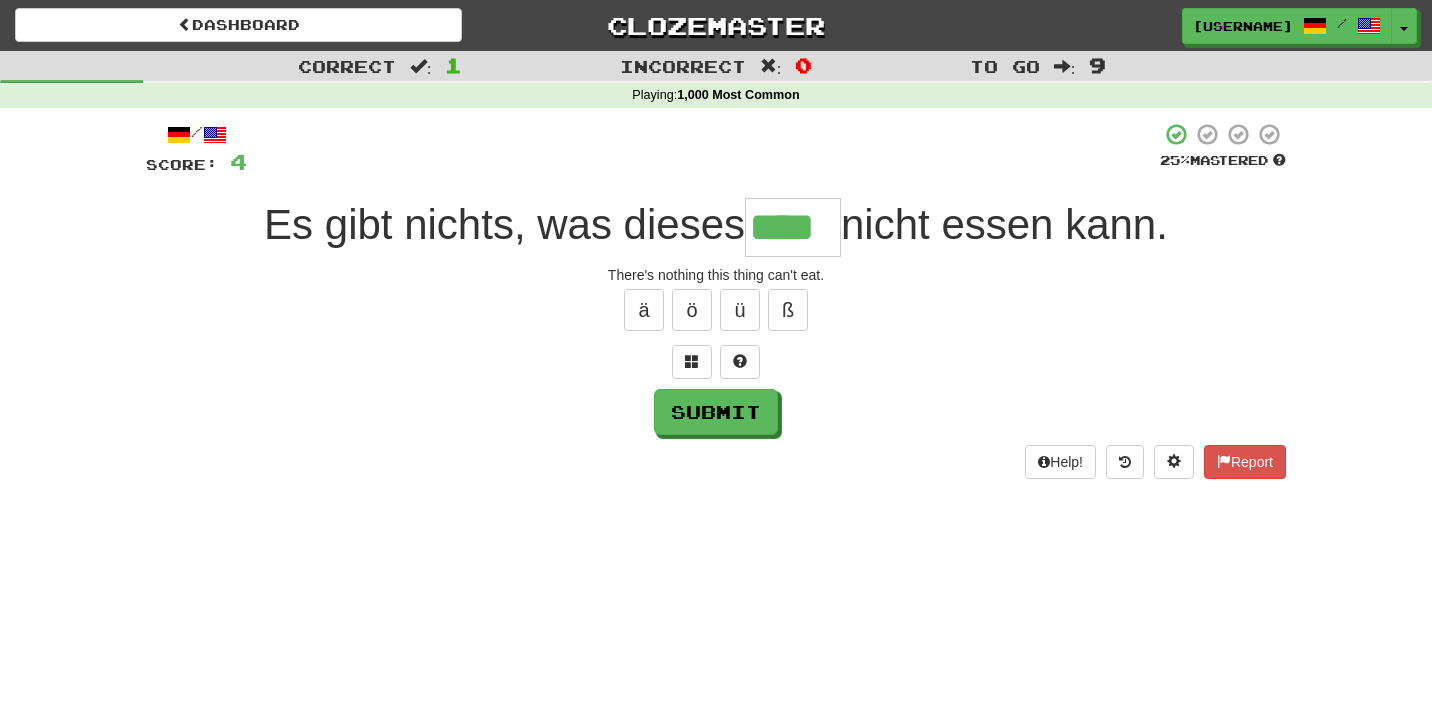 type on "****" 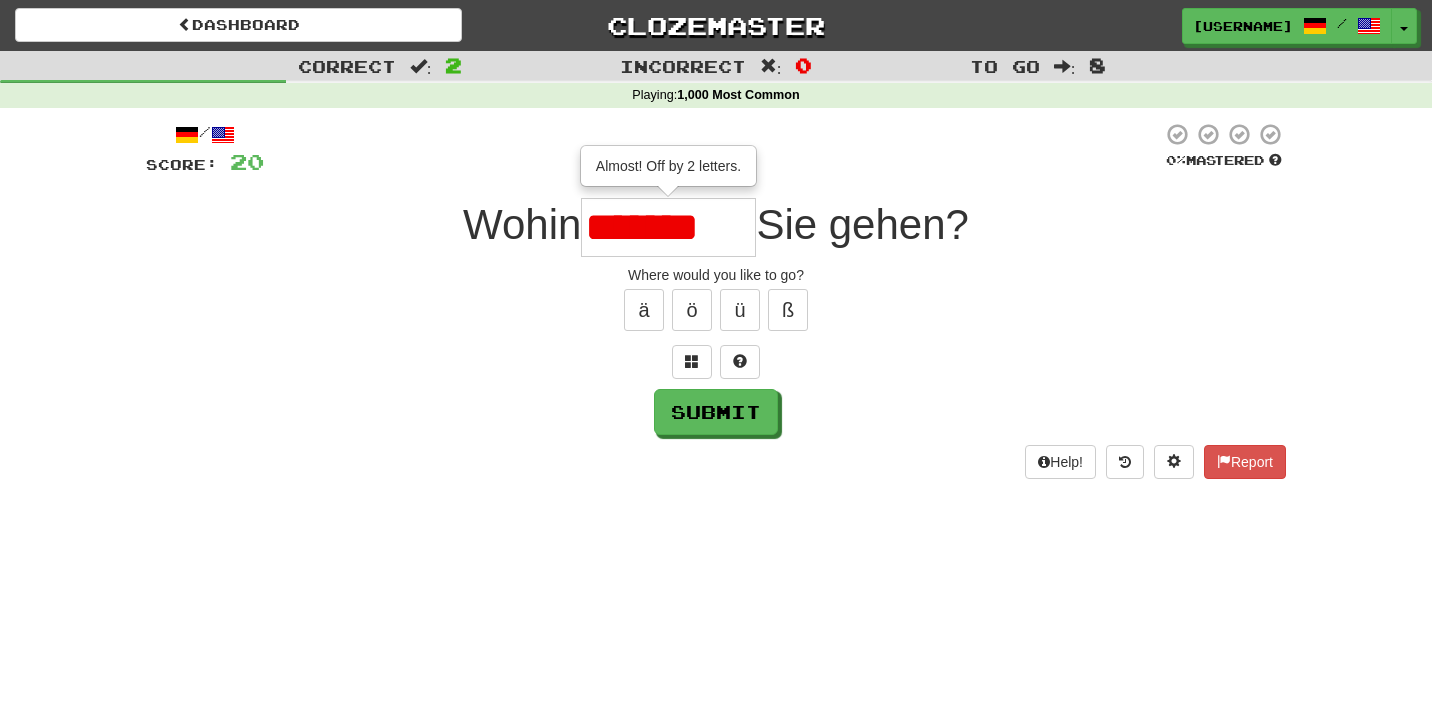 scroll, scrollTop: 0, scrollLeft: 0, axis: both 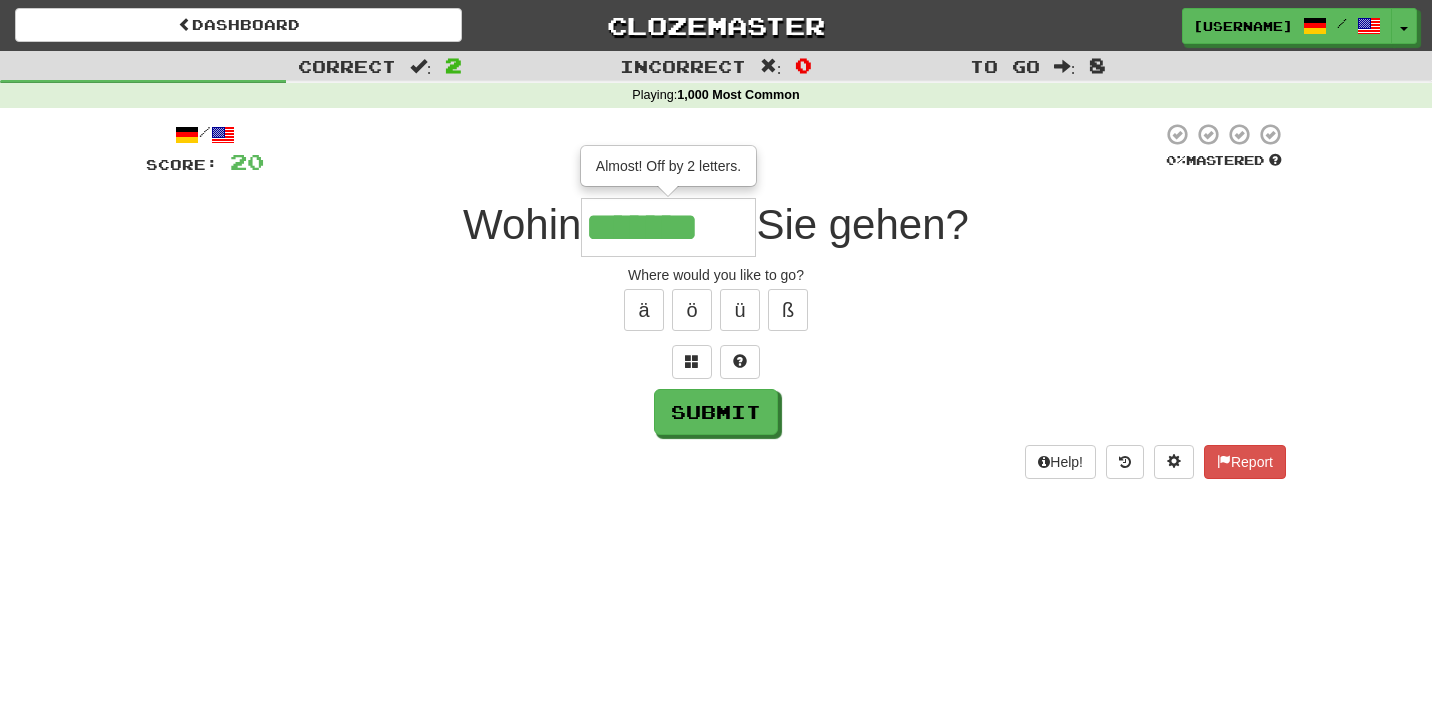 type on "*******" 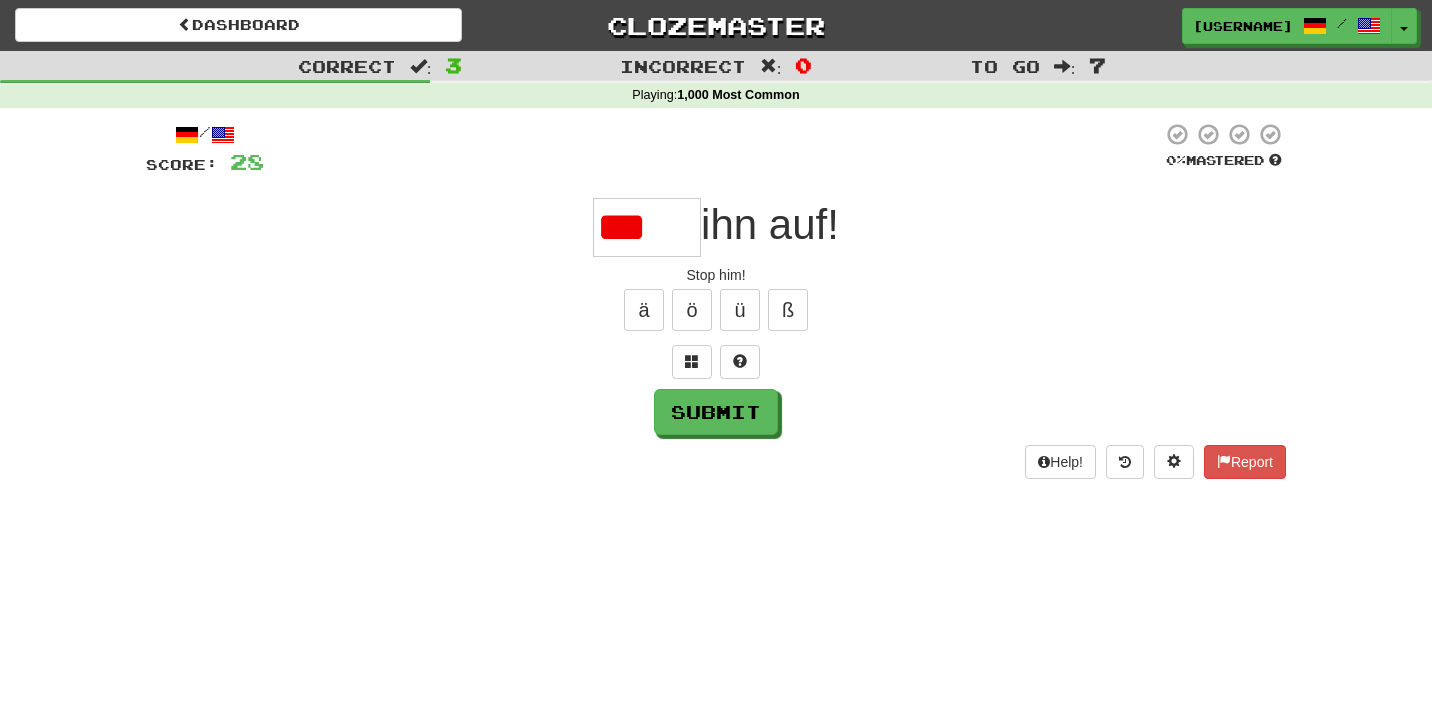 type on "*****" 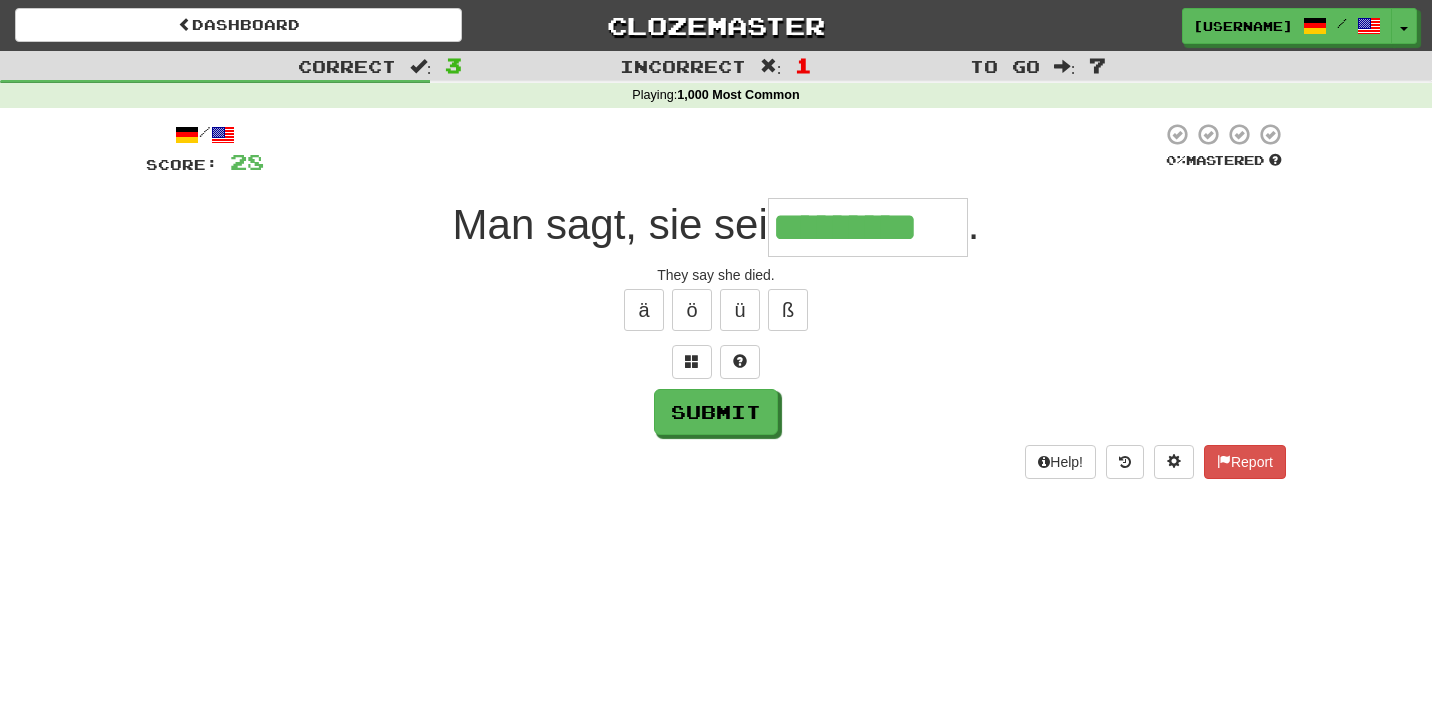 type on "*********" 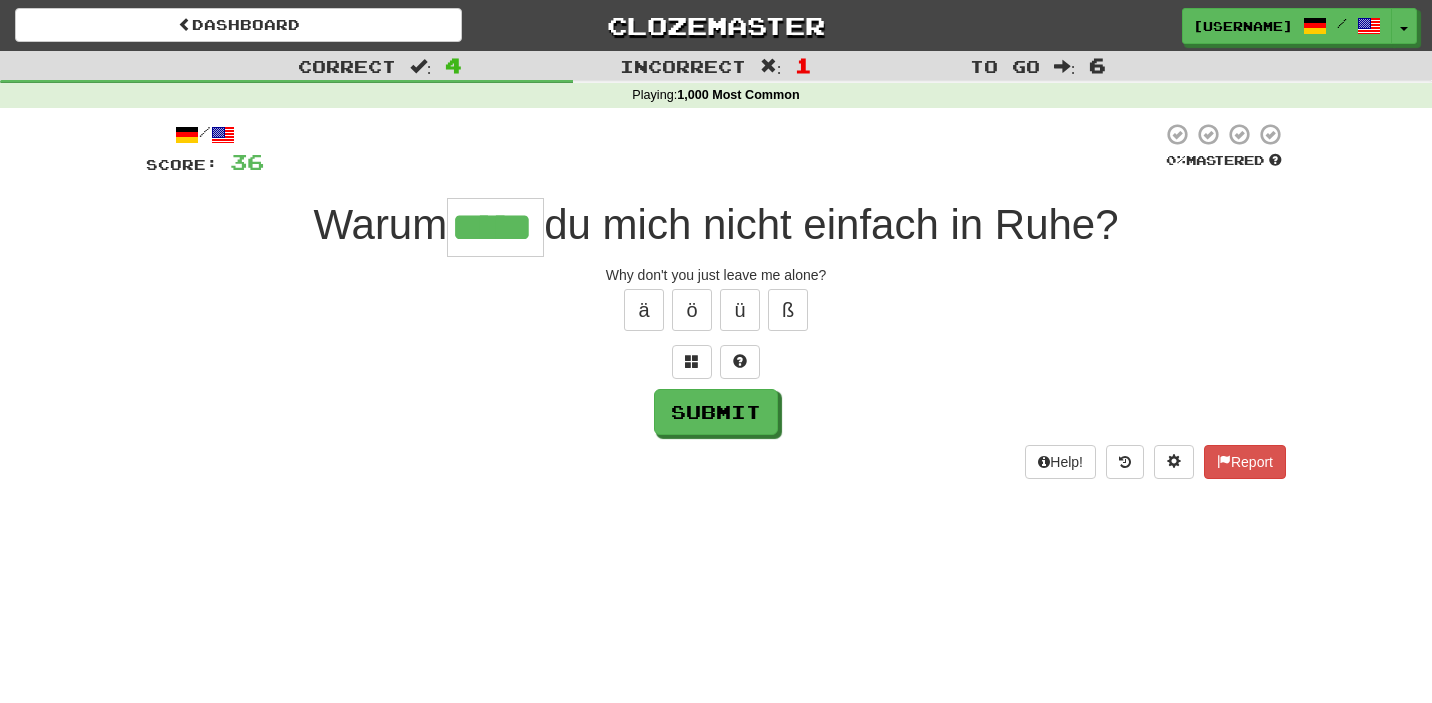 type on "*****" 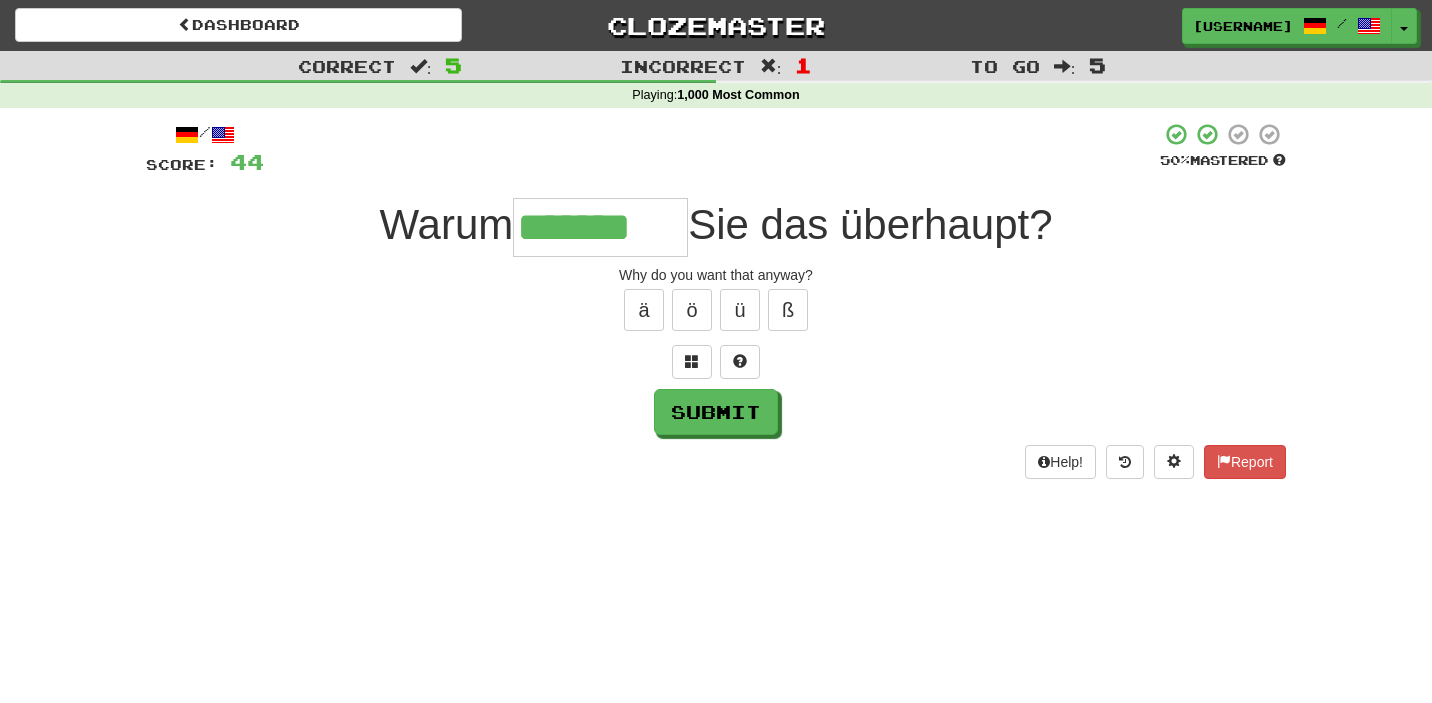 type on "*******" 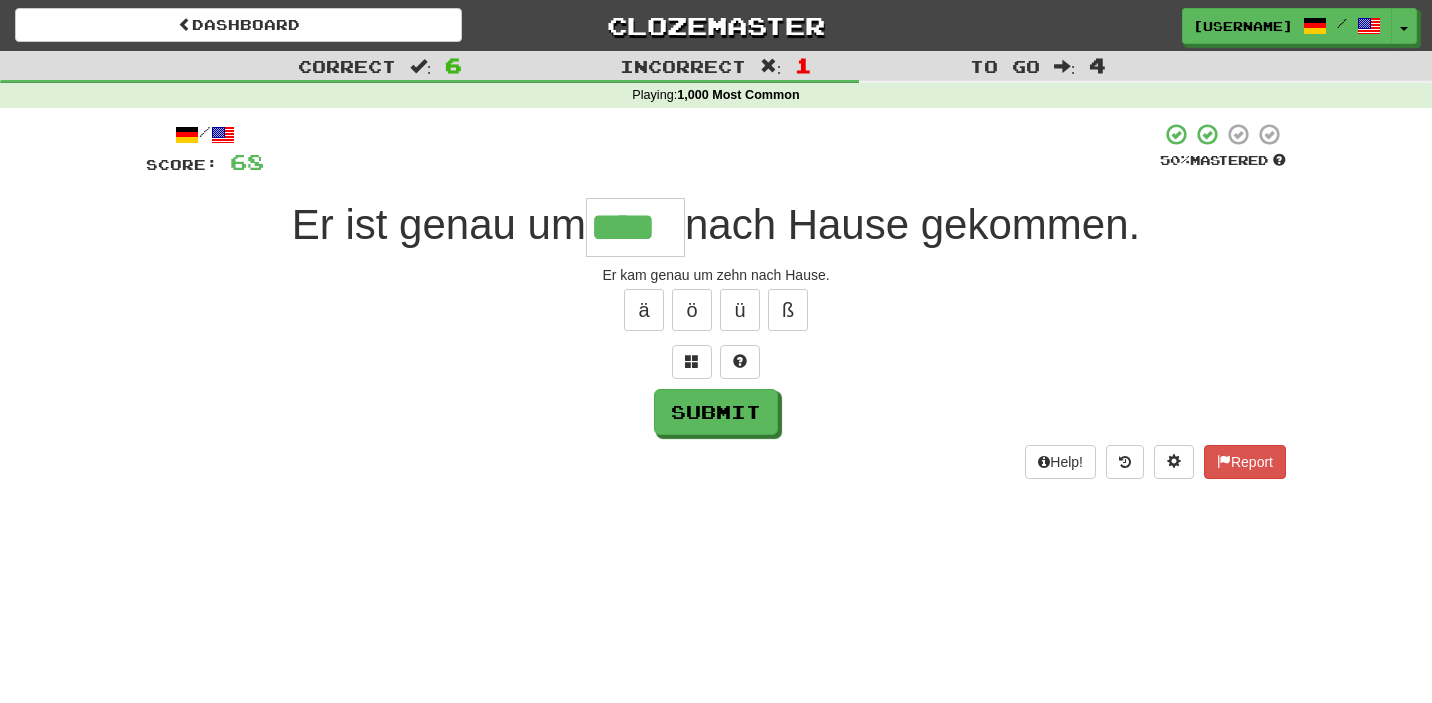 type on "****" 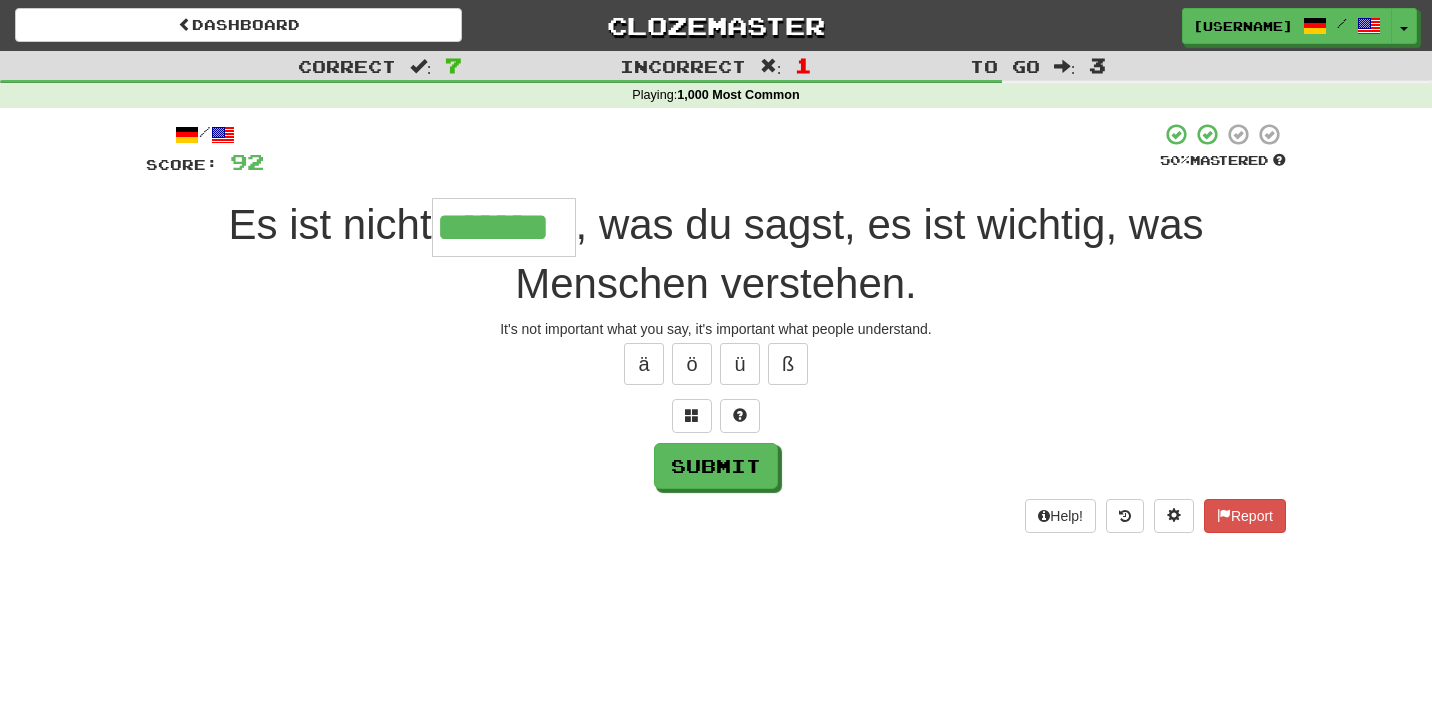 type on "*******" 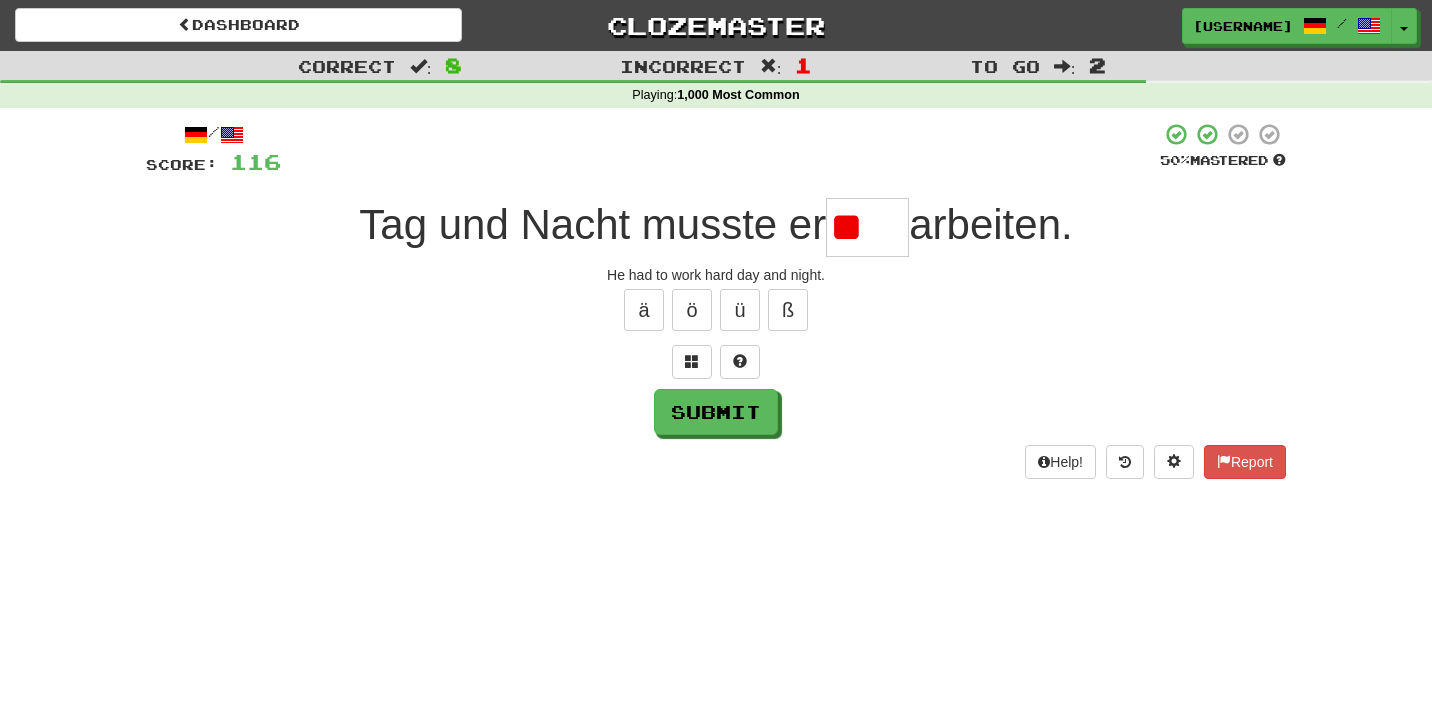 type on "*" 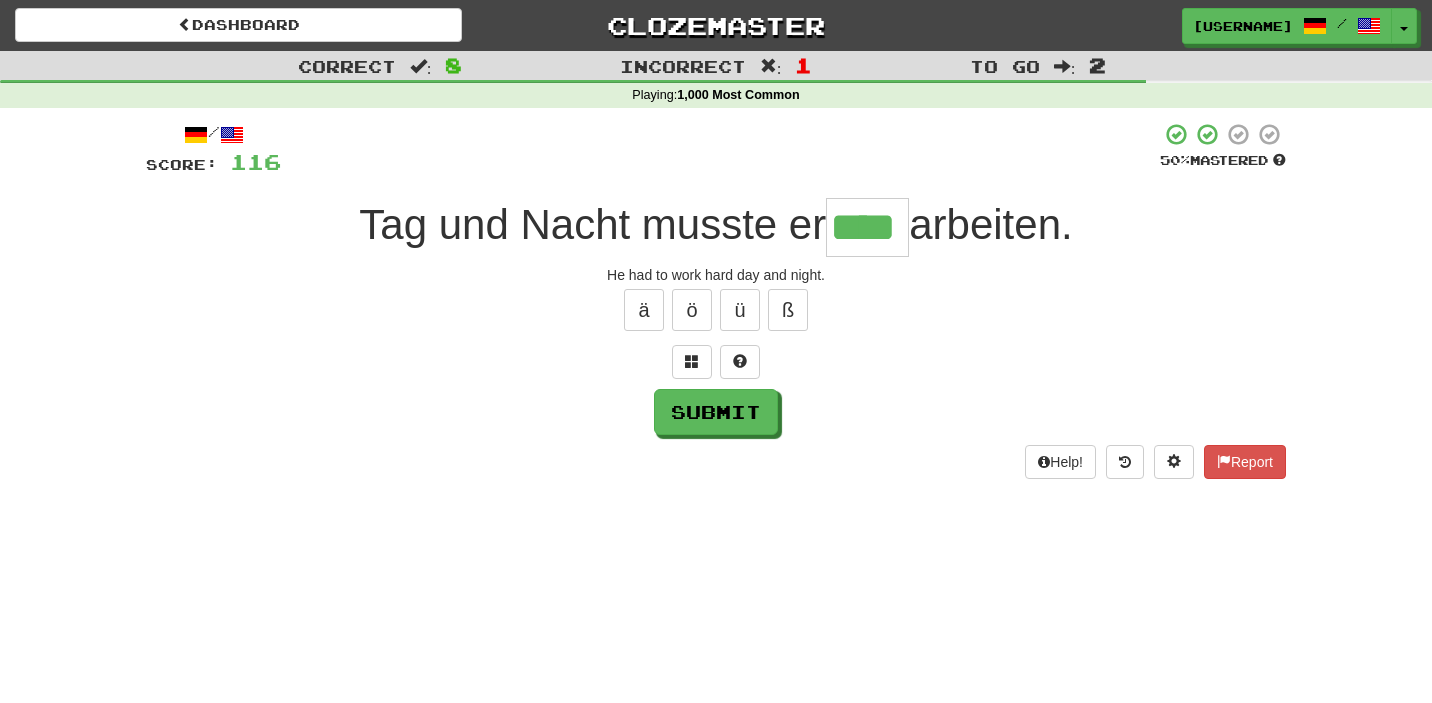 type on "****" 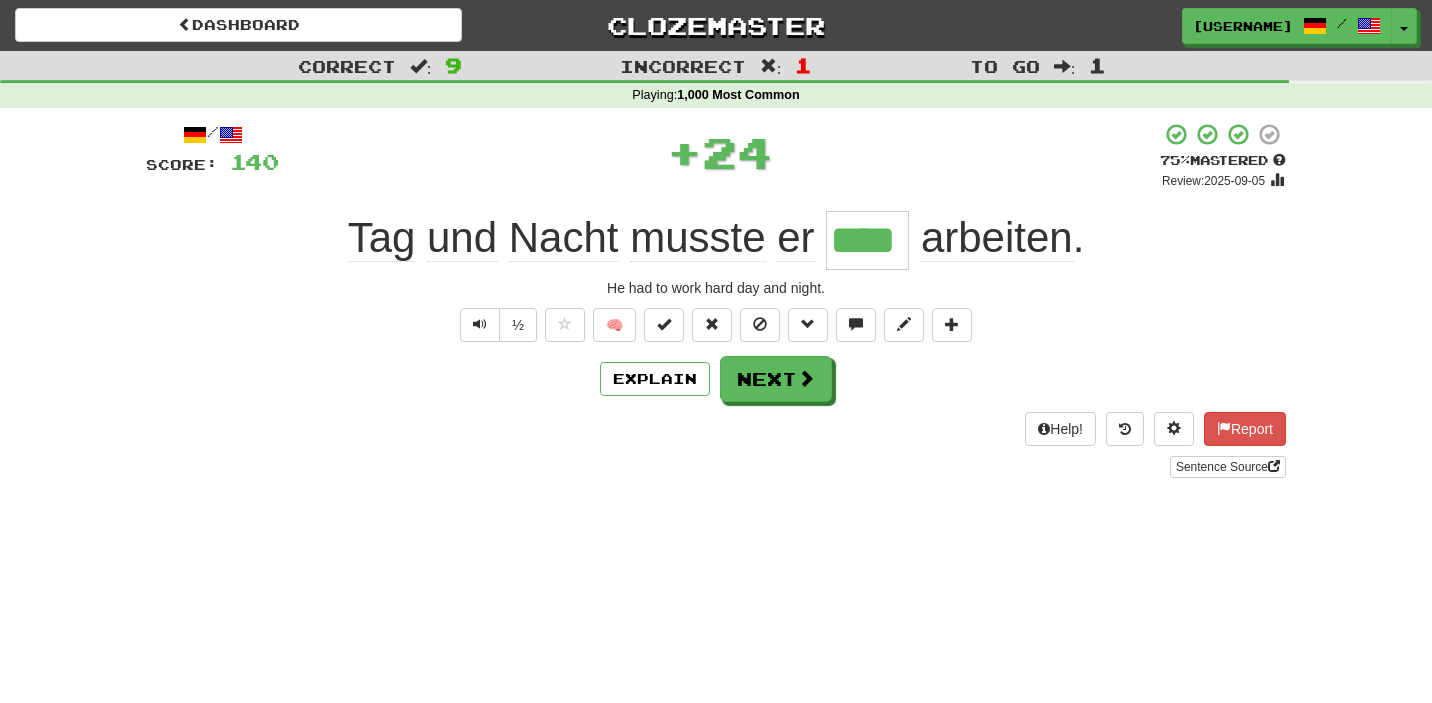type 